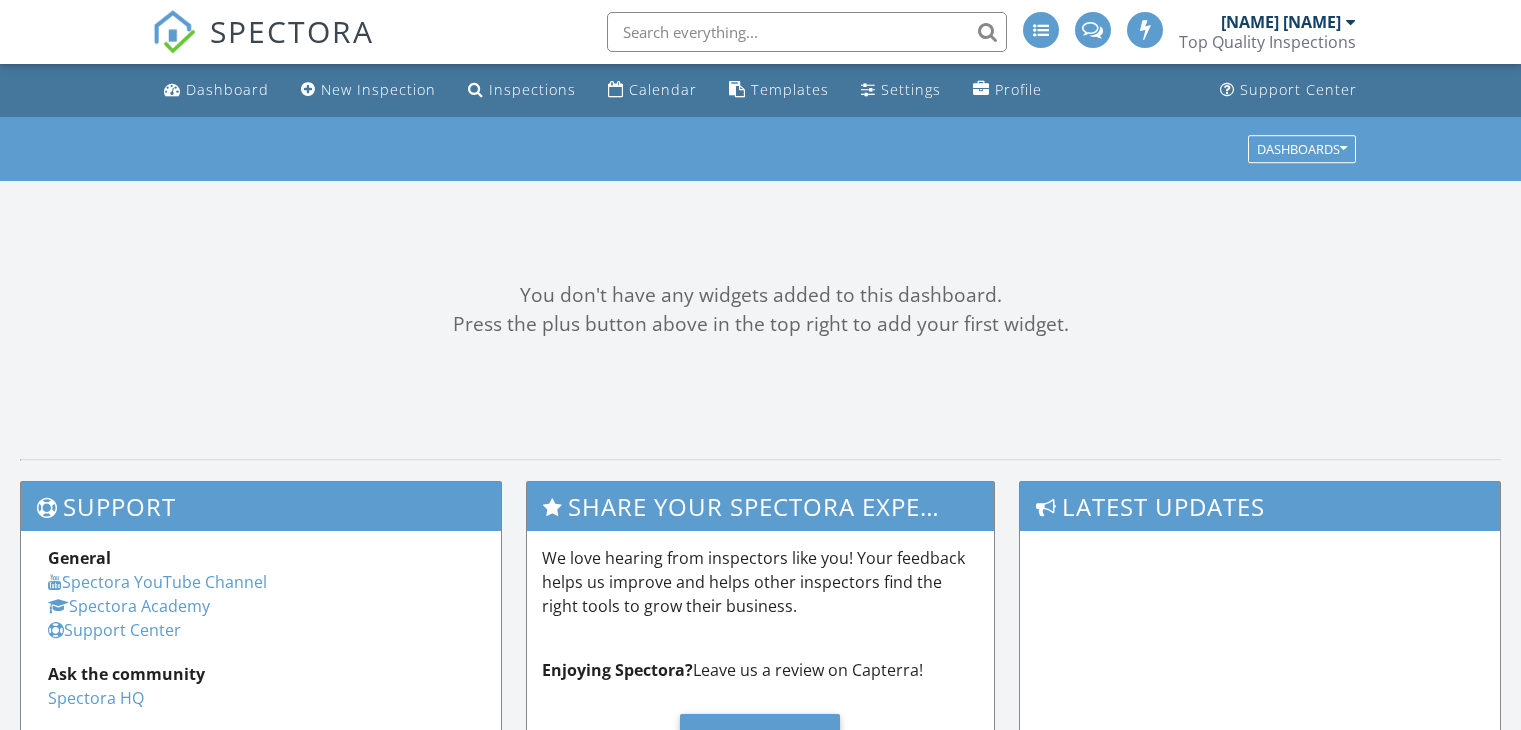 scroll, scrollTop: 0, scrollLeft: 0, axis: both 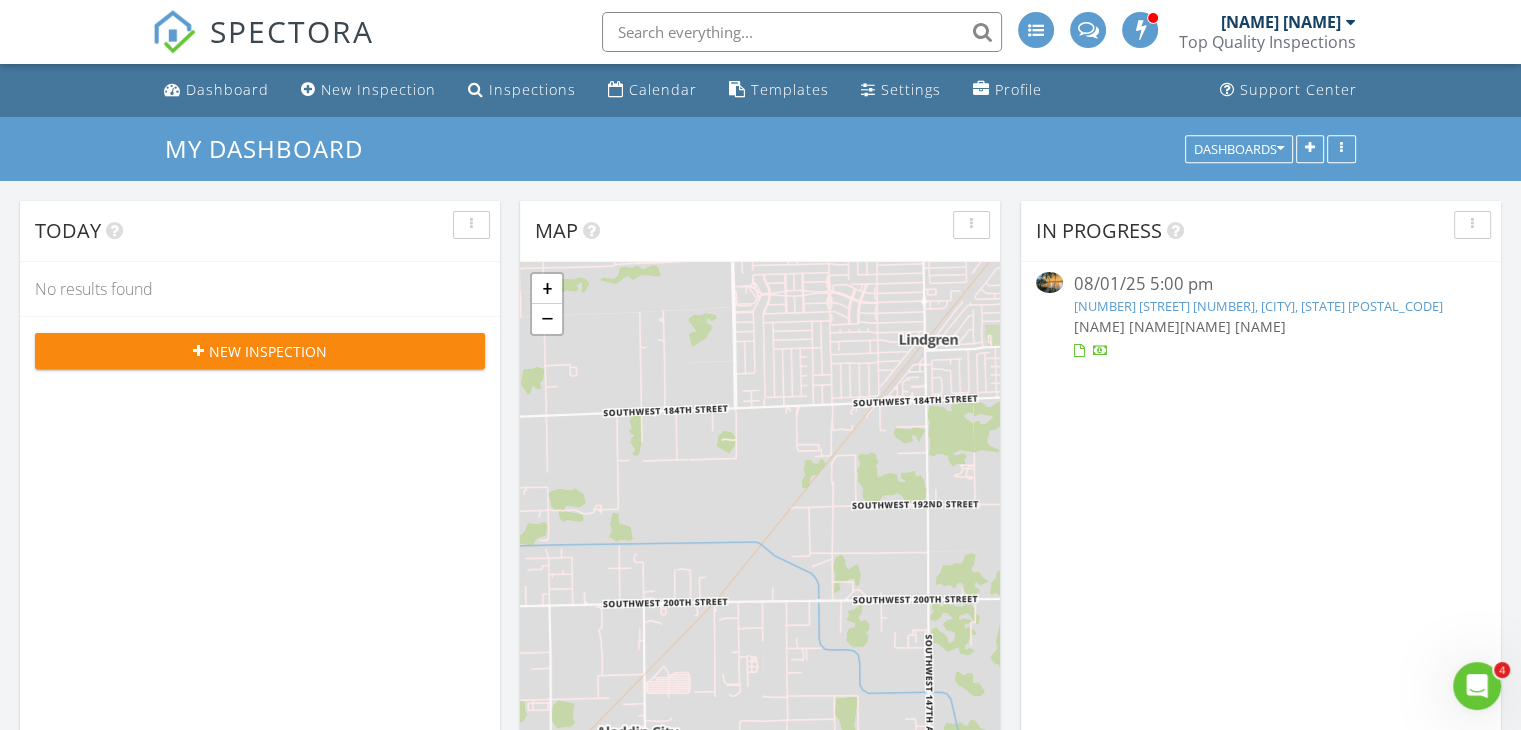 click on "[NUMBER] [STREET] [NUMBER], [CITY], [STATE] [POSTAL_CODE]" at bounding box center (1257, 306) 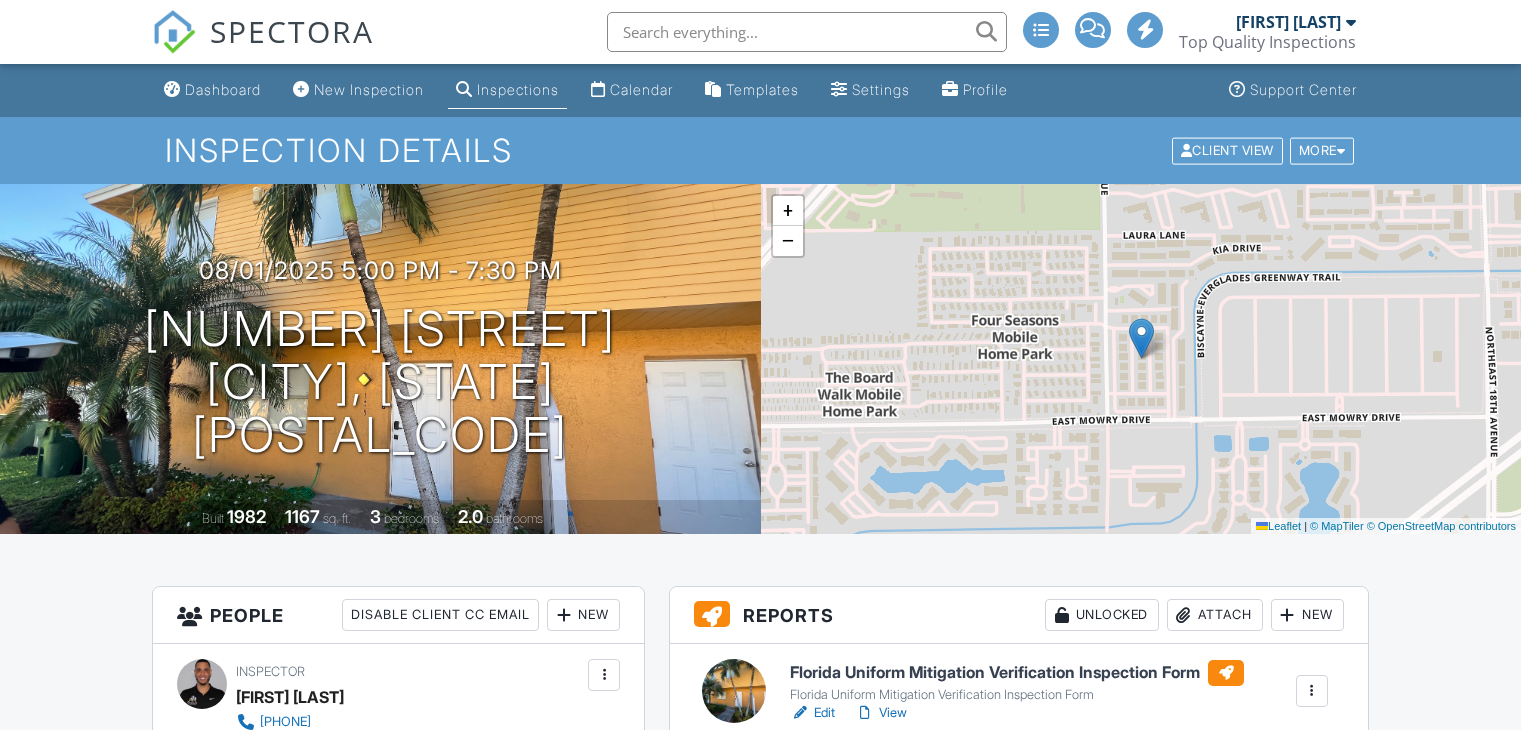 scroll, scrollTop: 500, scrollLeft: 0, axis: vertical 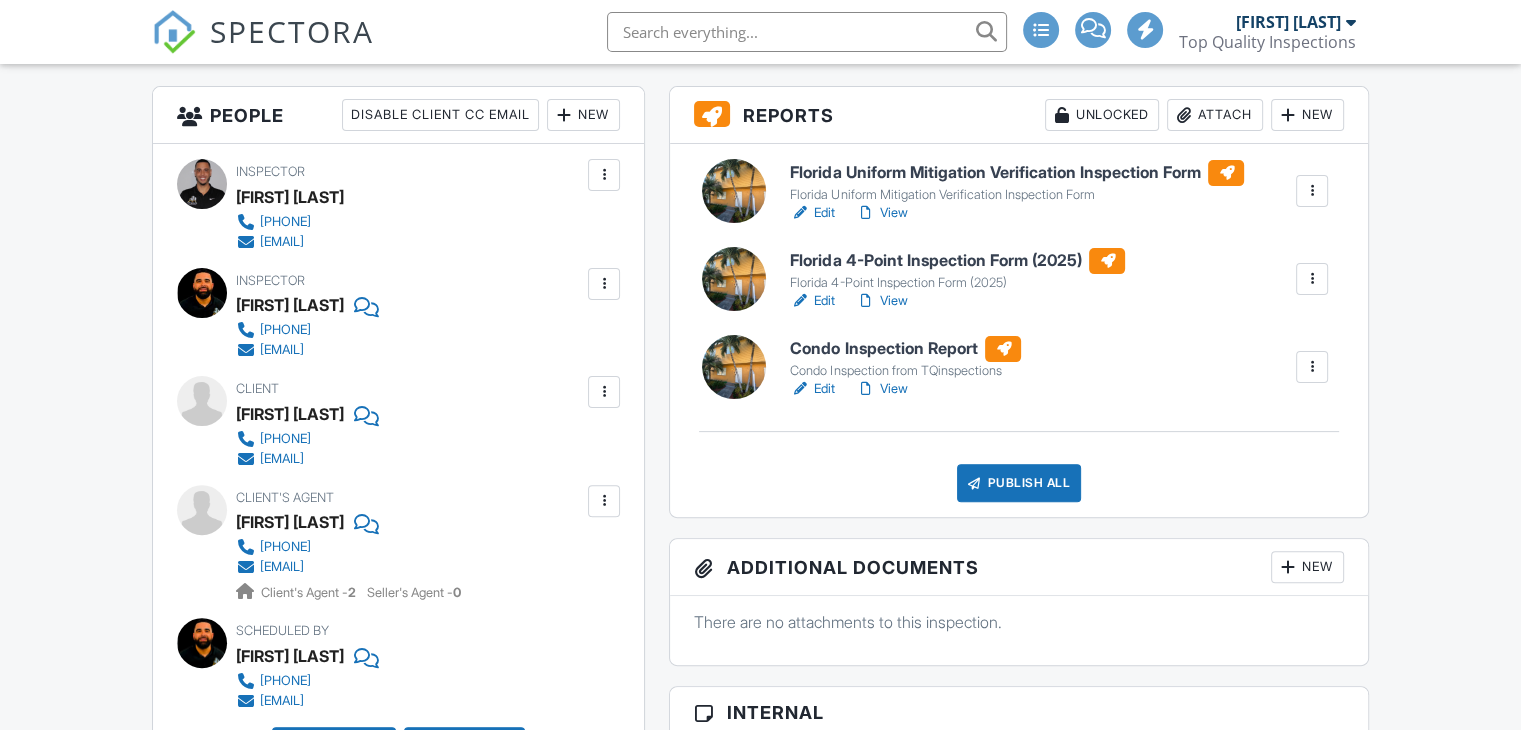 click on "Florida 4-Point Inspection Form (2025)" at bounding box center [957, 261] 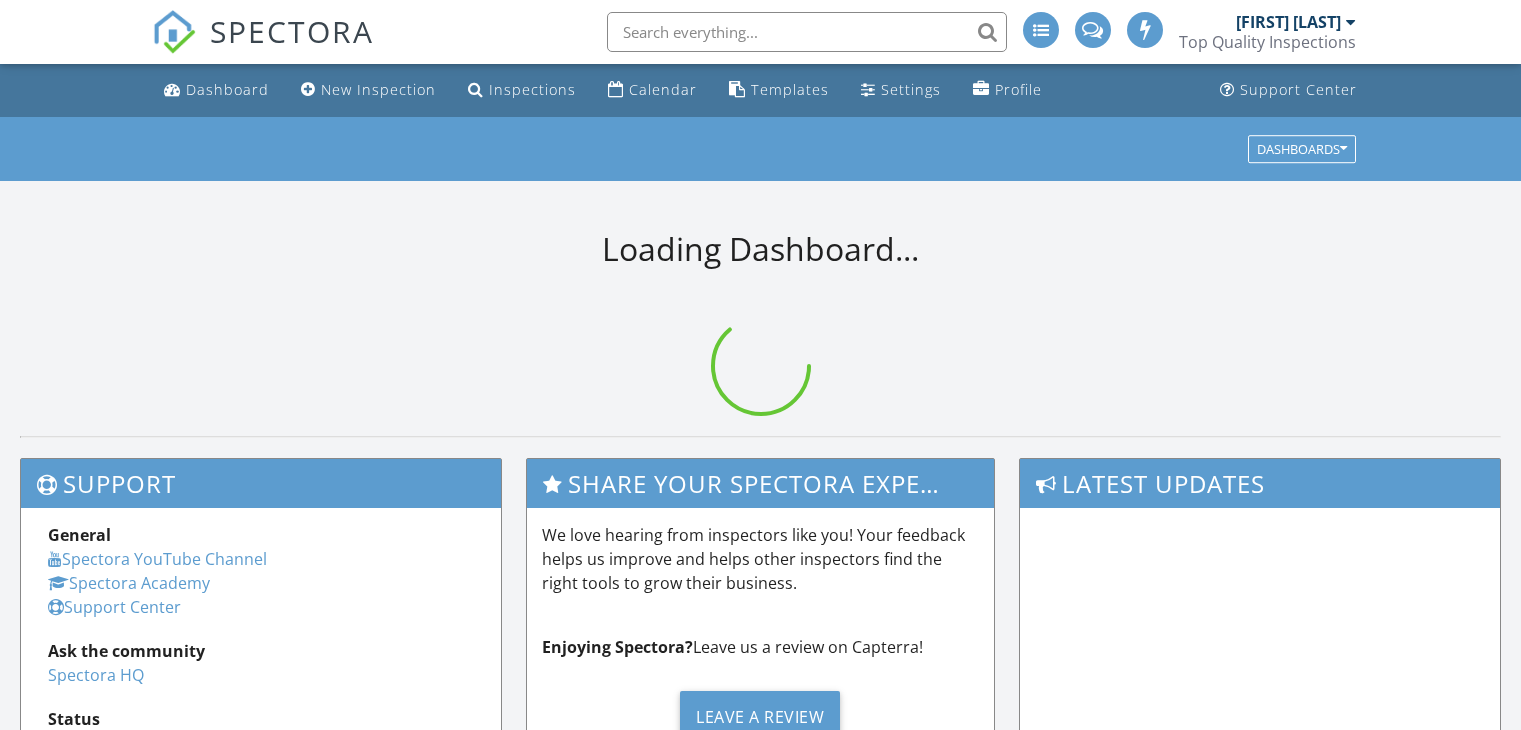 scroll, scrollTop: 0, scrollLeft: 0, axis: both 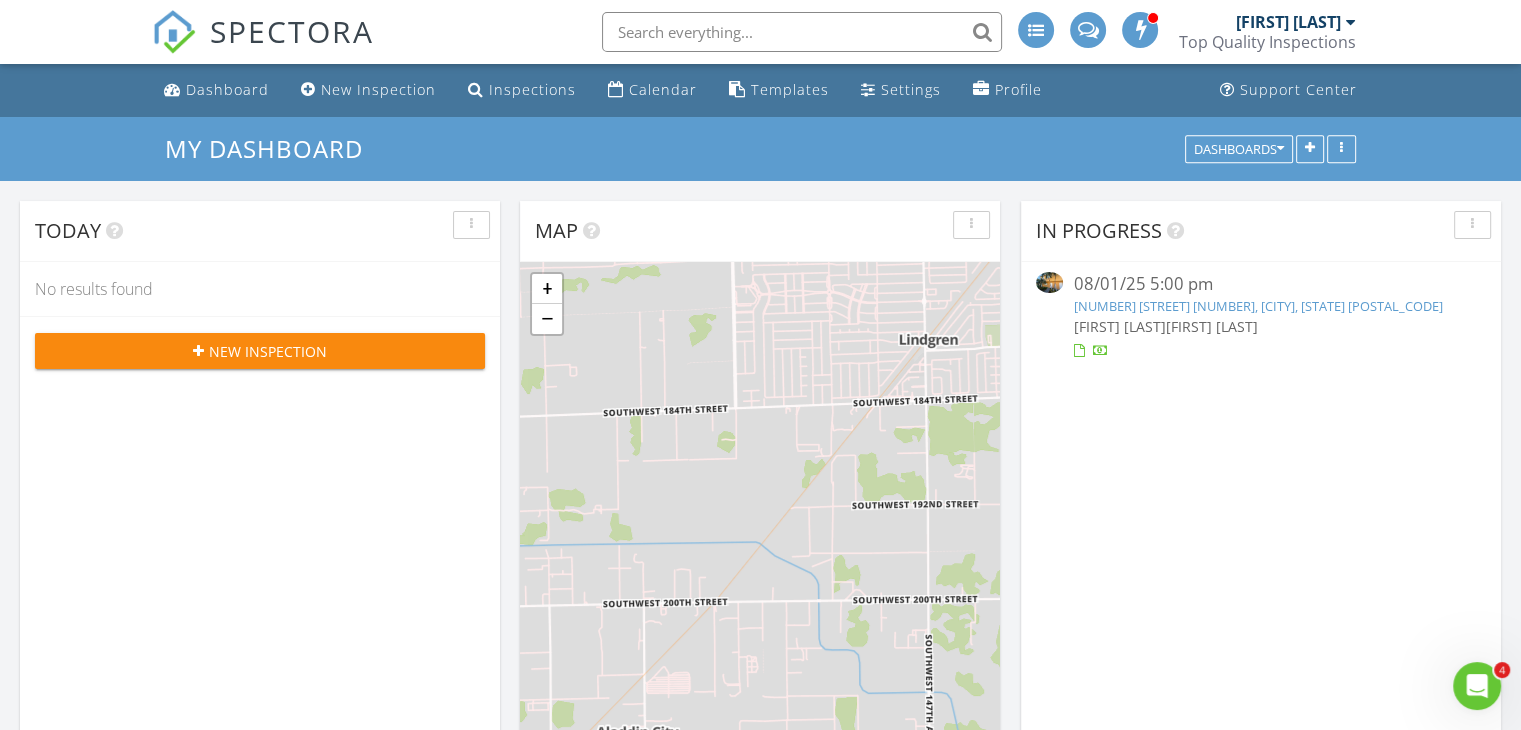 click on "[NUMBER] [STREET] [NUMBER], [CITY], [STATE] [POSTAL_CODE]" at bounding box center (1257, 306) 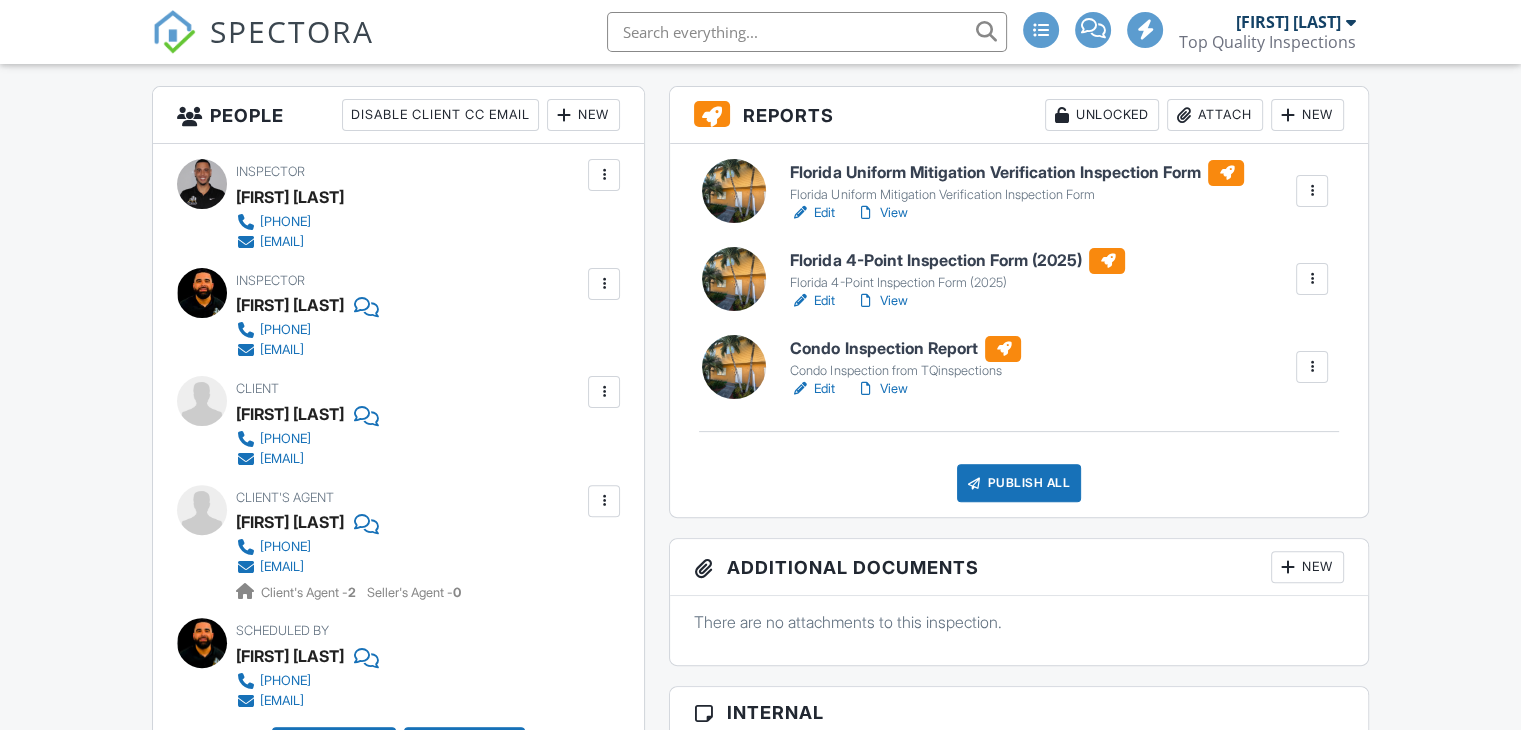 scroll, scrollTop: 500, scrollLeft: 0, axis: vertical 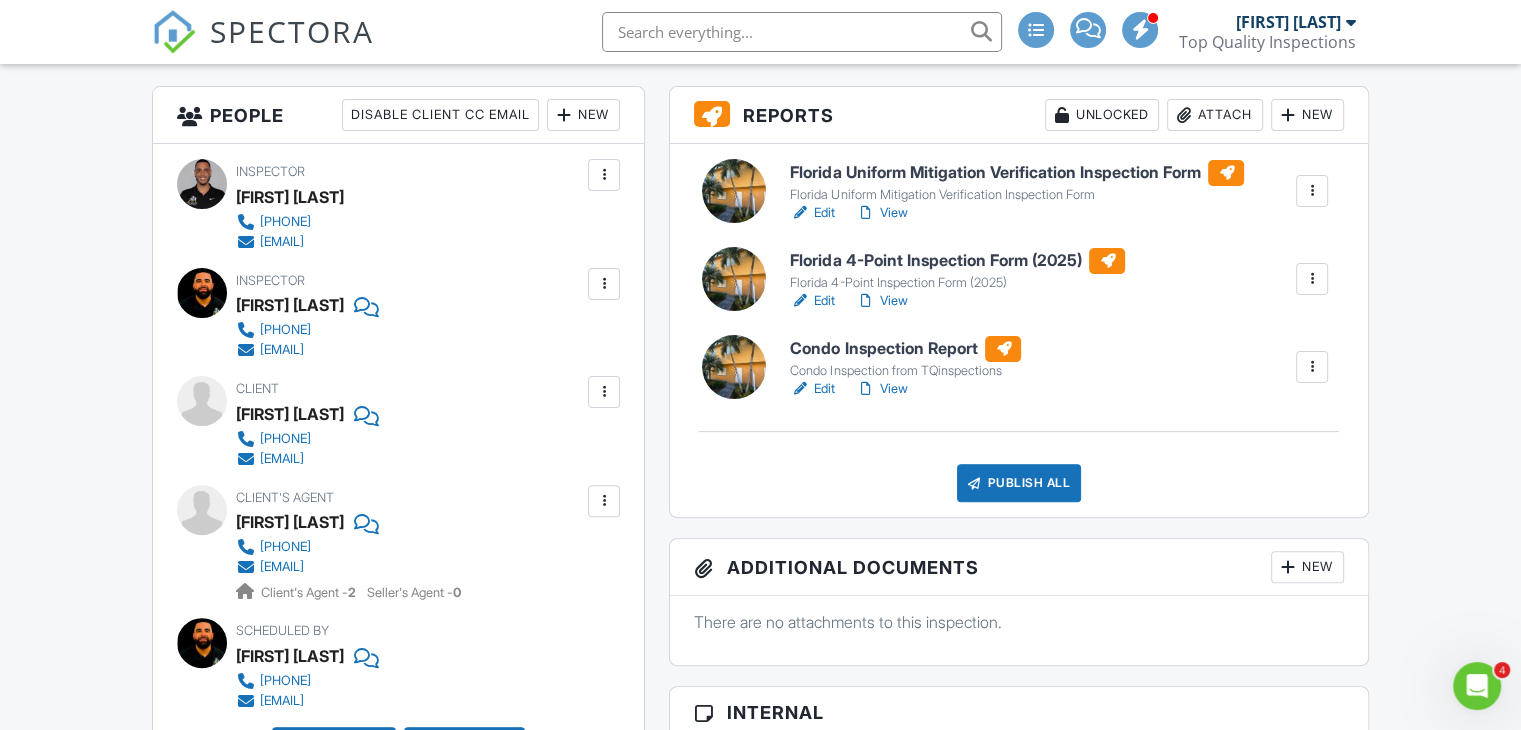 click at bounding box center (865, 213) 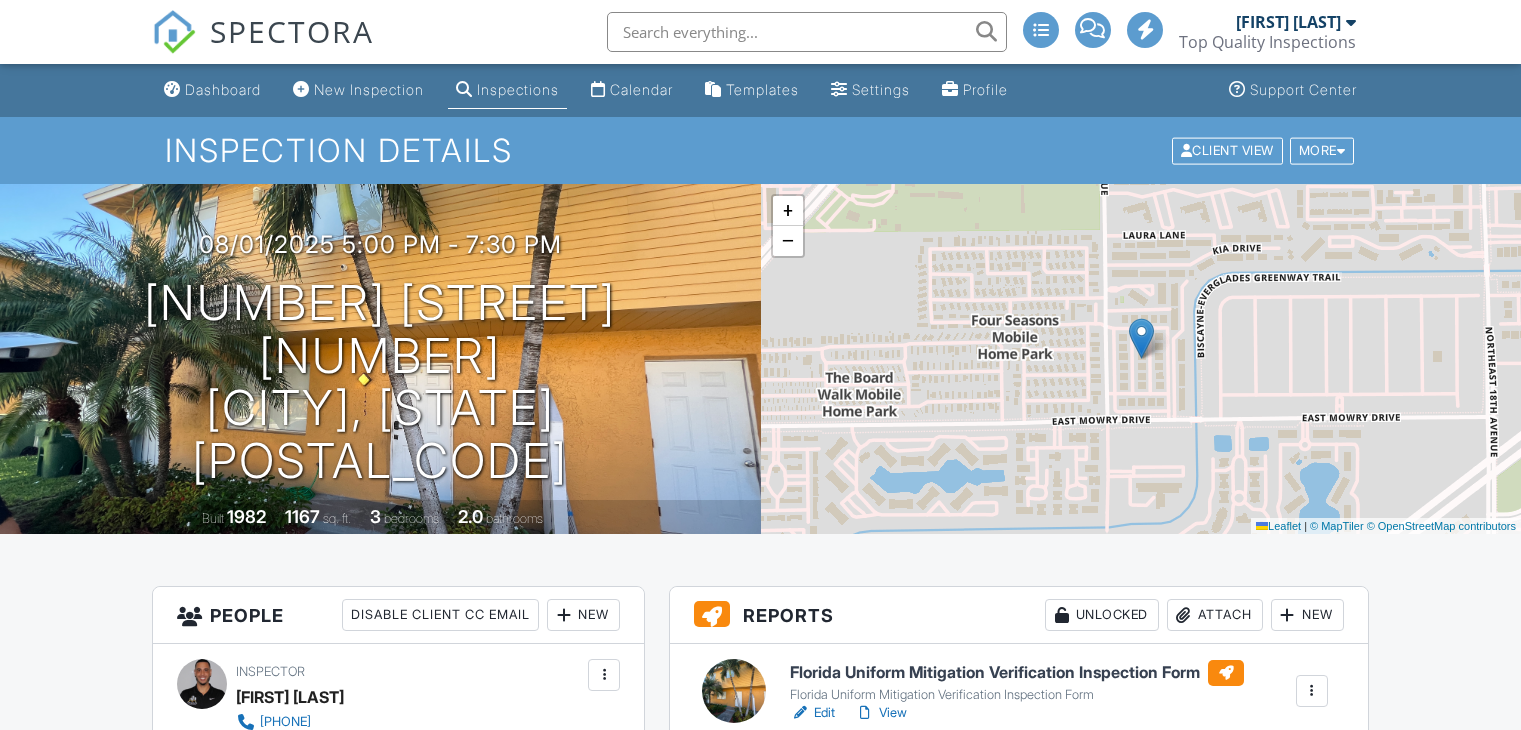 scroll, scrollTop: 500, scrollLeft: 0, axis: vertical 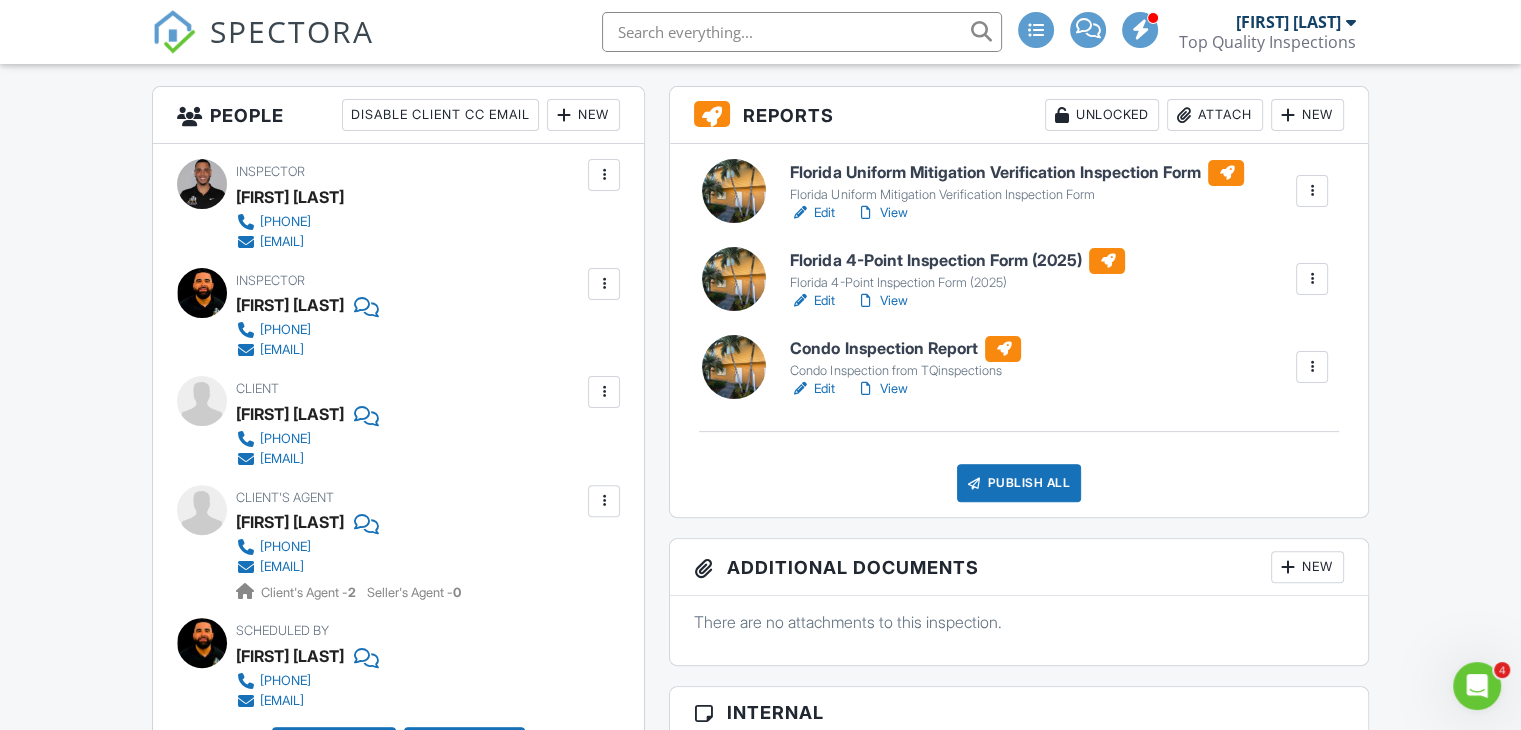 click at bounding box center [865, 389] 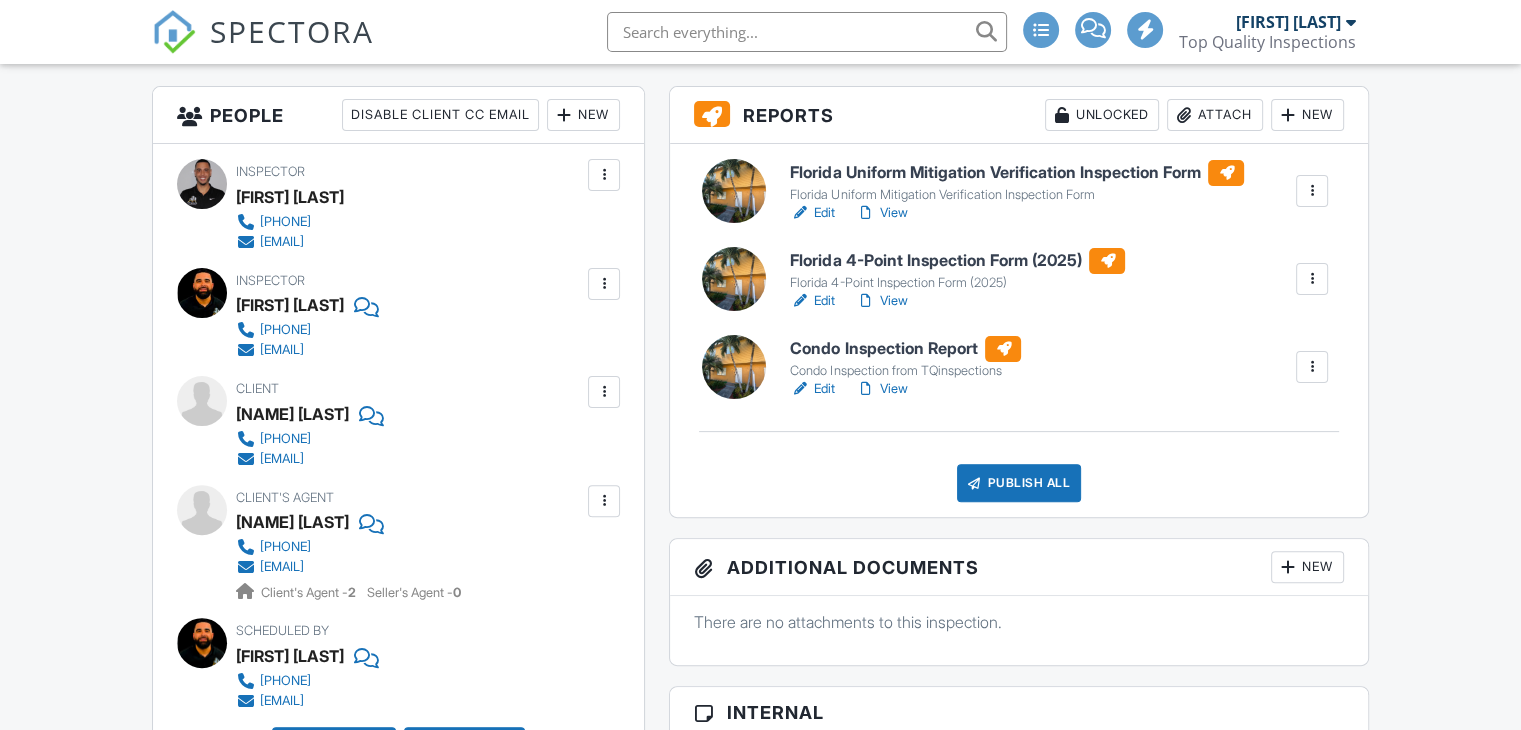 scroll, scrollTop: 500, scrollLeft: 0, axis: vertical 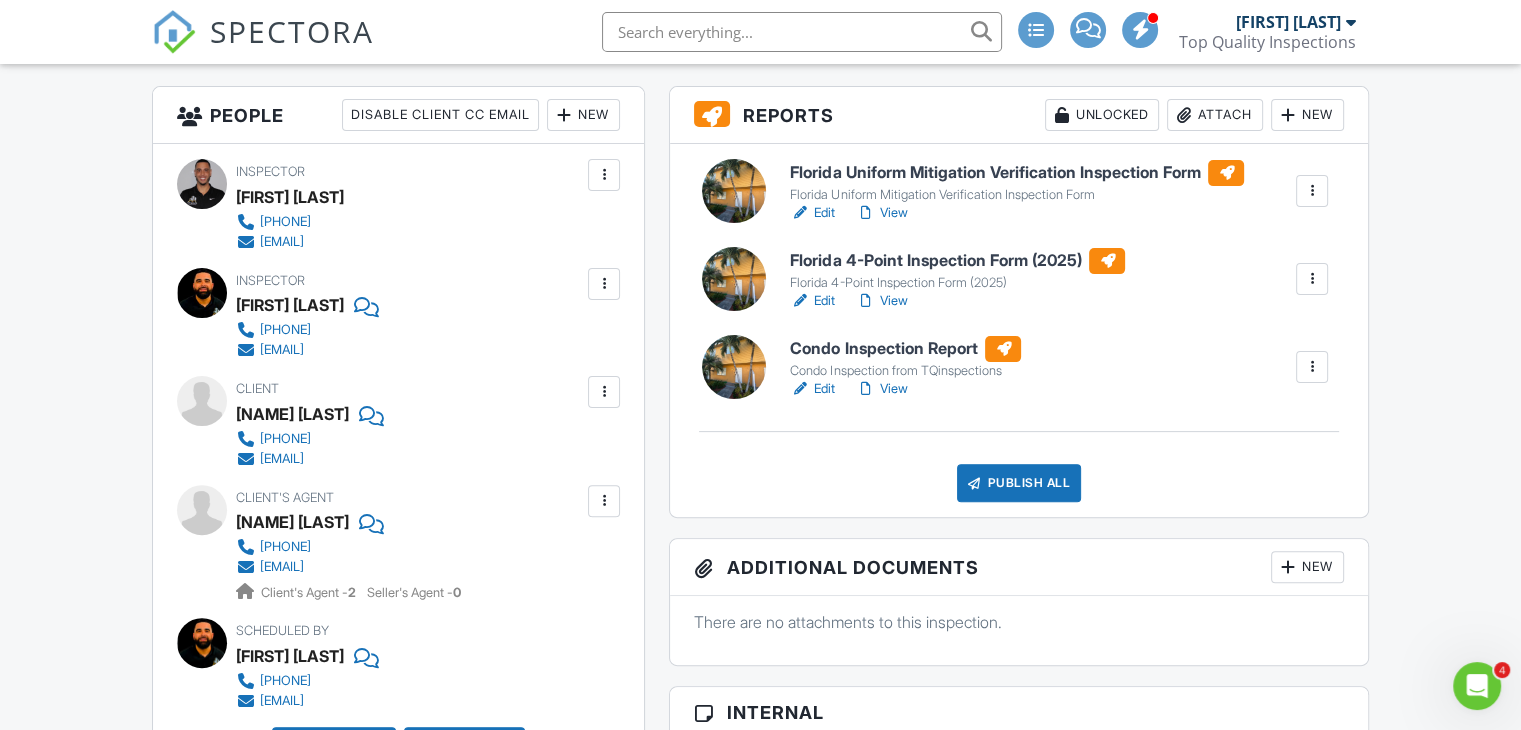 click on "Florida Uniform Mitigation Verification Inspection Form
Florida Uniform Mitigation Verification Inspection Form
Edit
View
Quick Publish
Copy
Delete
Florida 4-Point Inspection Form (2025)
Florida 4-Point Inspection Form (2025)
Edit
View
Quick Publish
Copy
Delete
Condo Inspection Report
Condo Inspection from TQinspections
Edit
View
Quick Publish
Copy
Delete
Publish All
Checking report completion" at bounding box center [1019, 330] 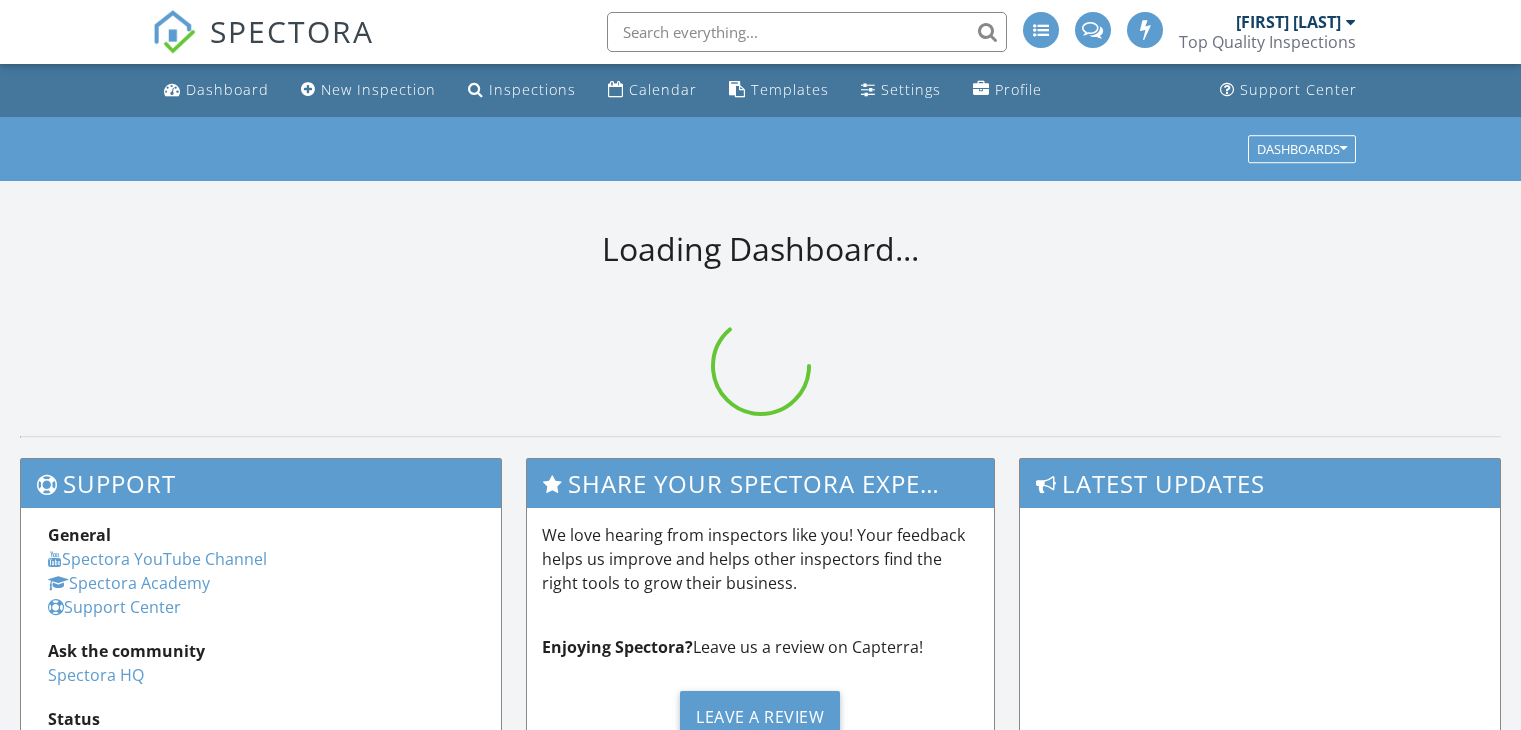 scroll, scrollTop: 0, scrollLeft: 0, axis: both 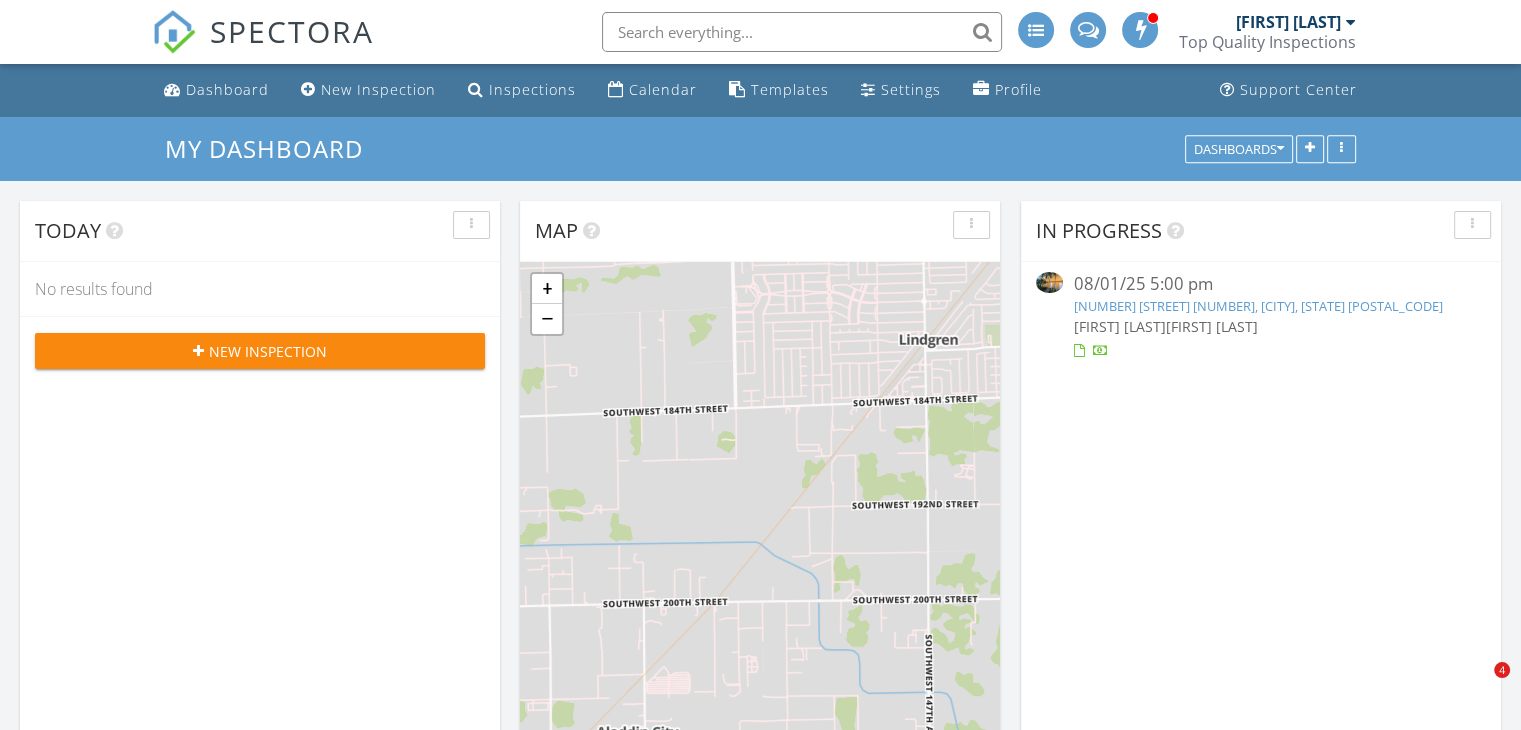 click on "175 NE 12th Ave 175, Homestead, FL 33030" at bounding box center [1257, 306] 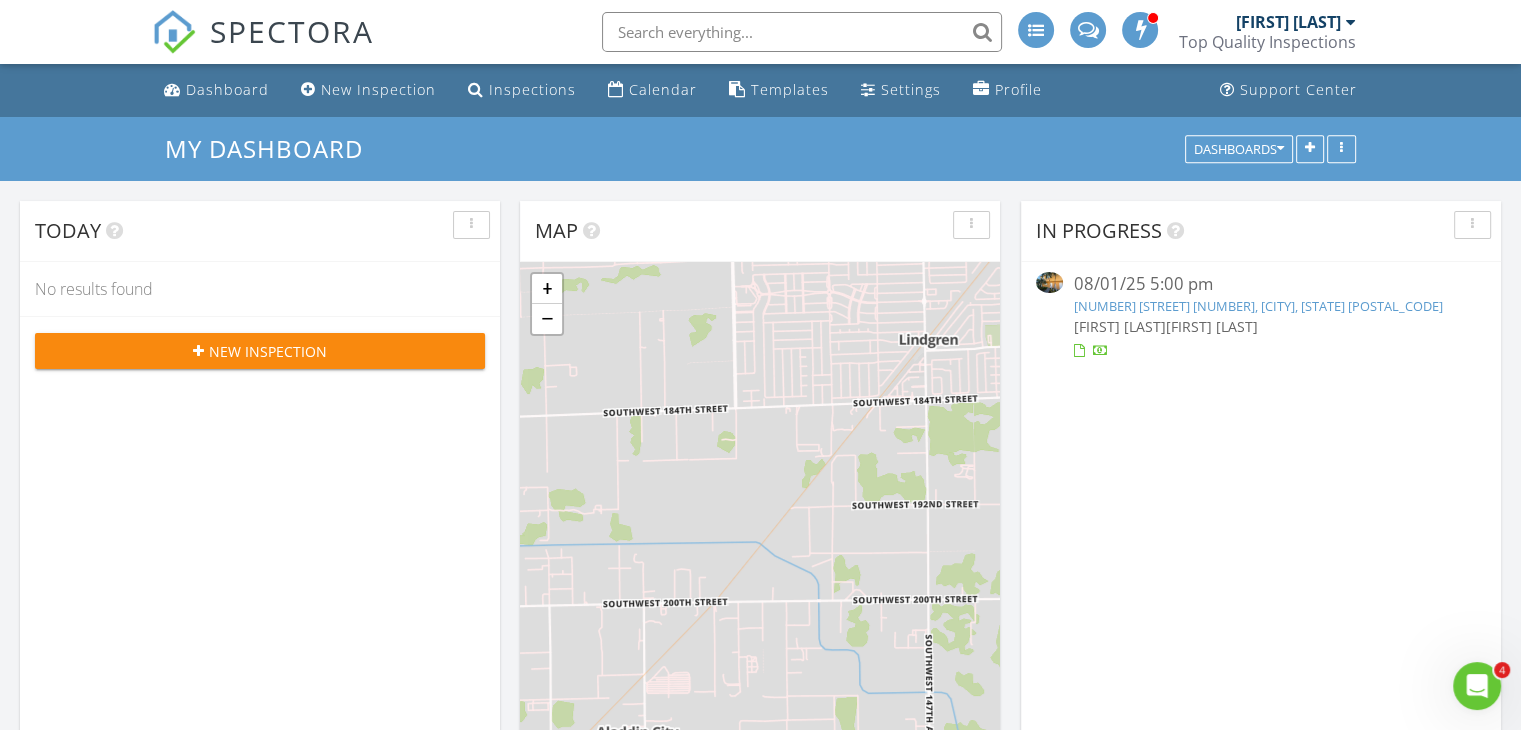 scroll, scrollTop: 0, scrollLeft: 0, axis: both 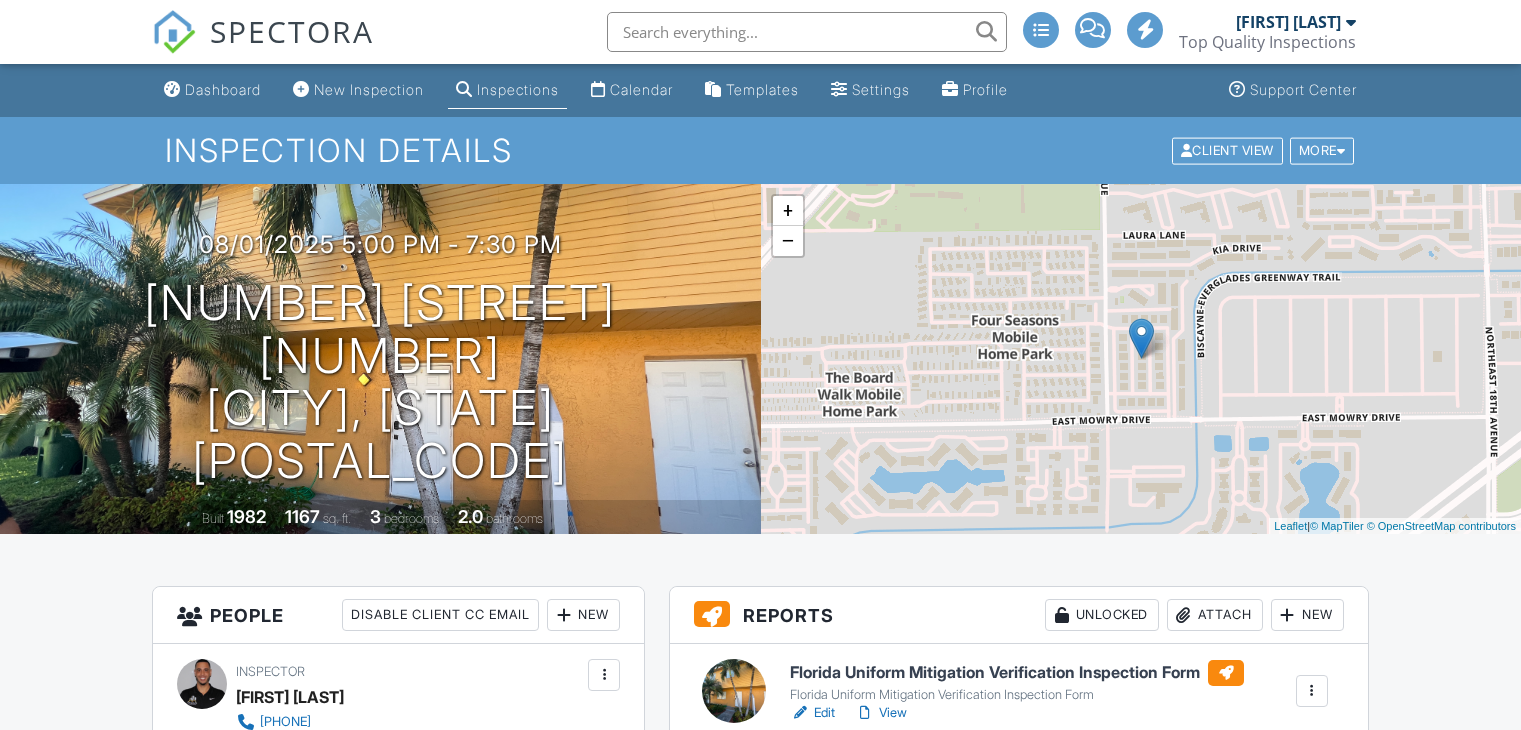 click on "Florida Uniform Mitigation Verification Inspection Form" at bounding box center (1017, 673) 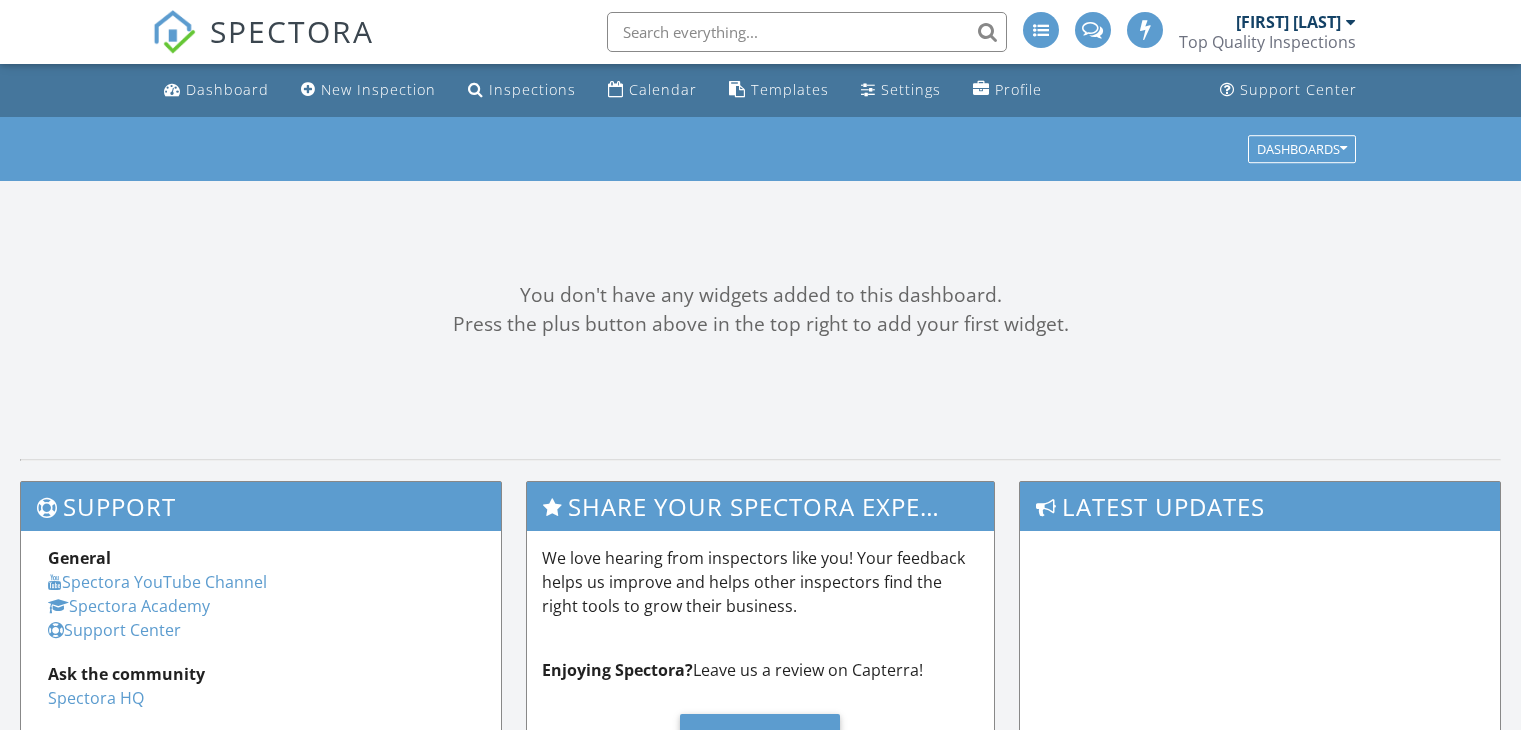 scroll, scrollTop: 0, scrollLeft: 0, axis: both 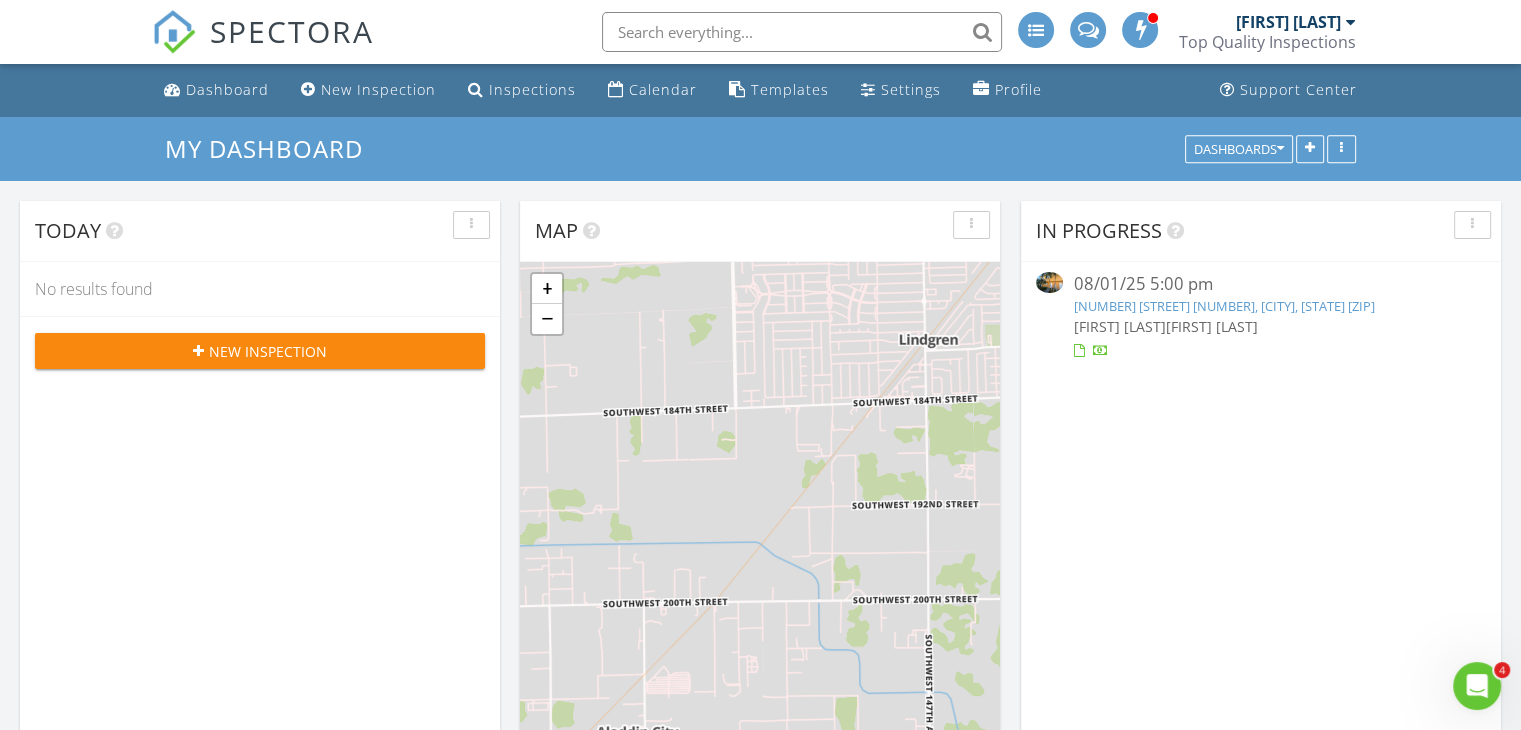 click on "[NUMBER] [STREET] [NUMBER], [CITY], [STATE] [ZIP]" at bounding box center [1223, 306] 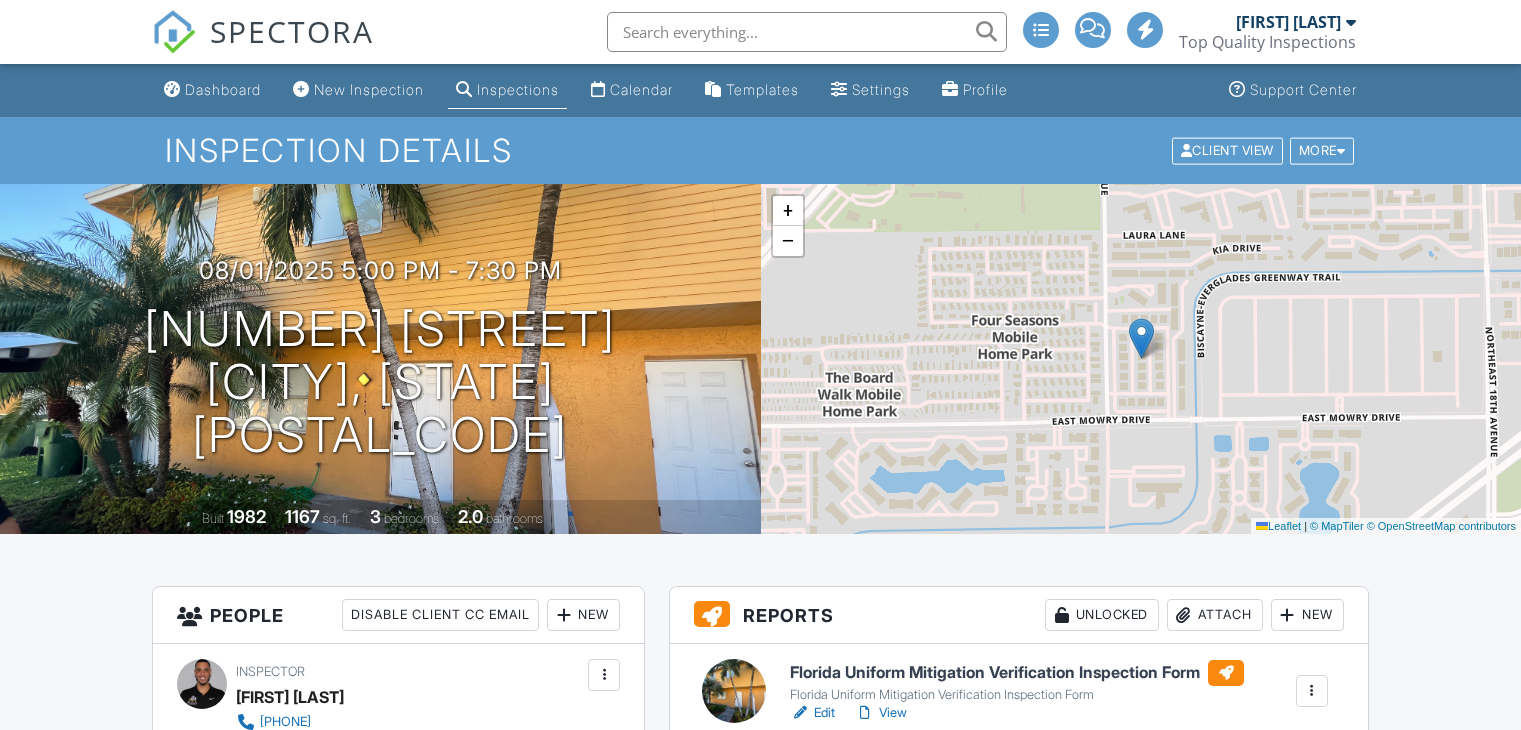 click on "Publish All" at bounding box center (1019, 983) 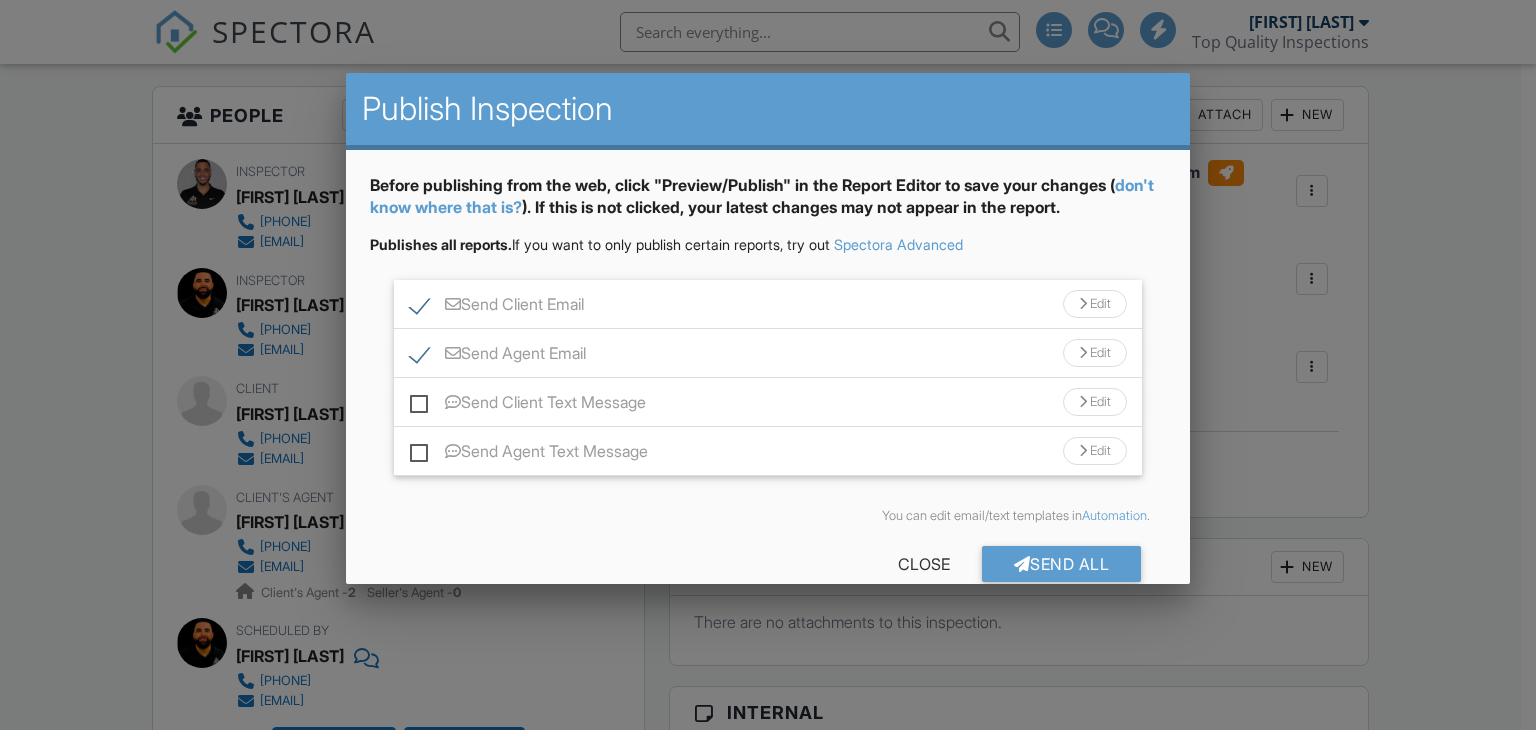 scroll, scrollTop: 500, scrollLeft: 0, axis: vertical 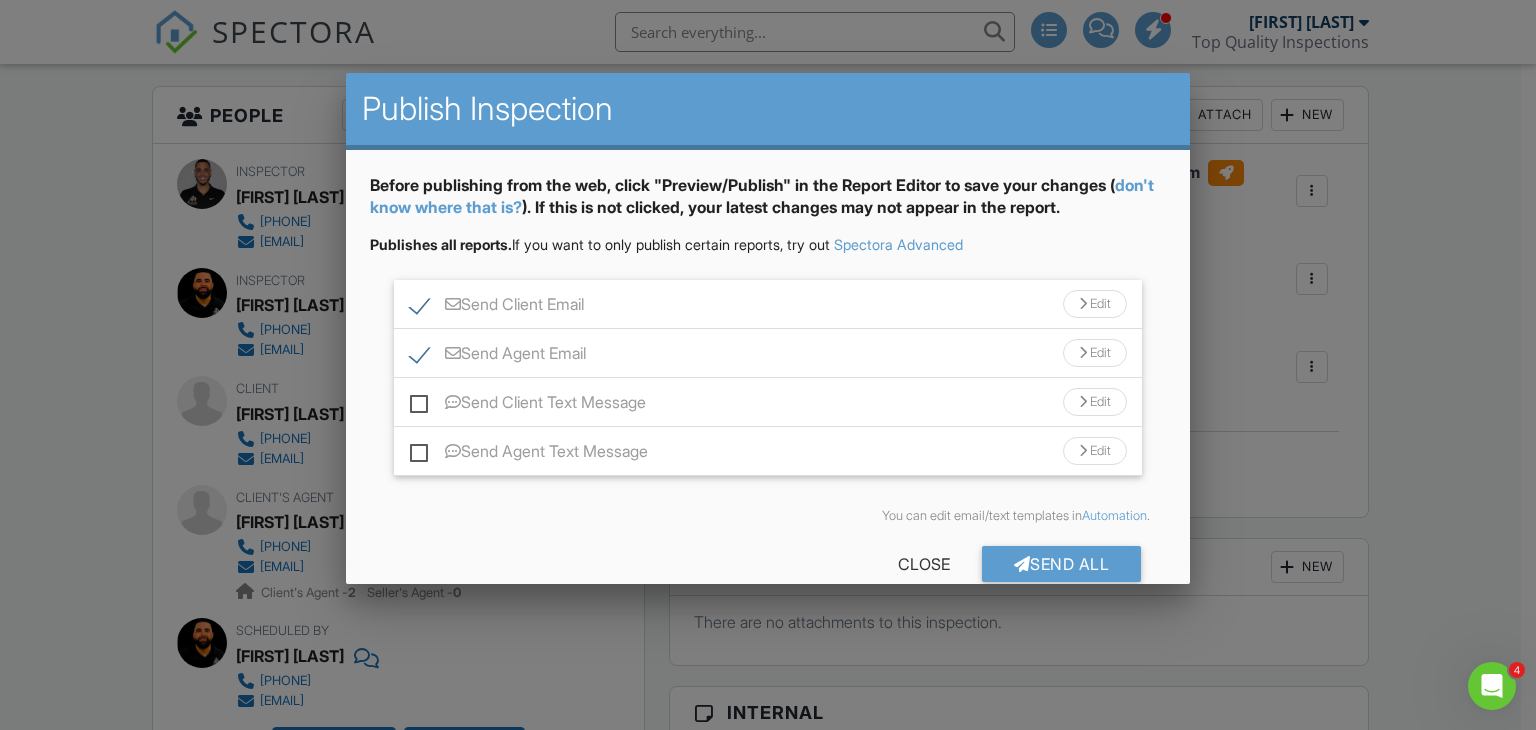 click on "Send Client Text Message" at bounding box center (528, 405) 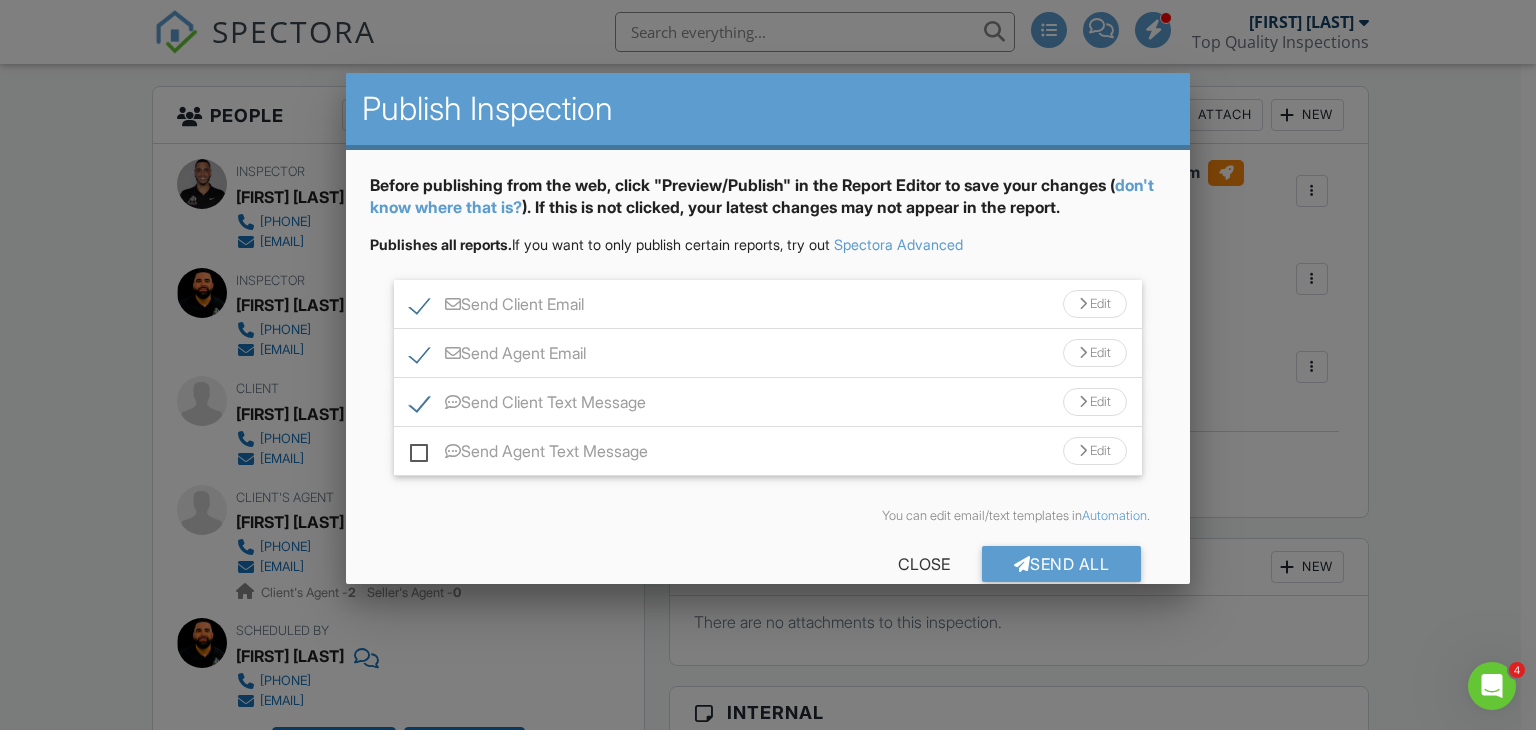 click on "Send Agent Text Message" at bounding box center [529, 454] 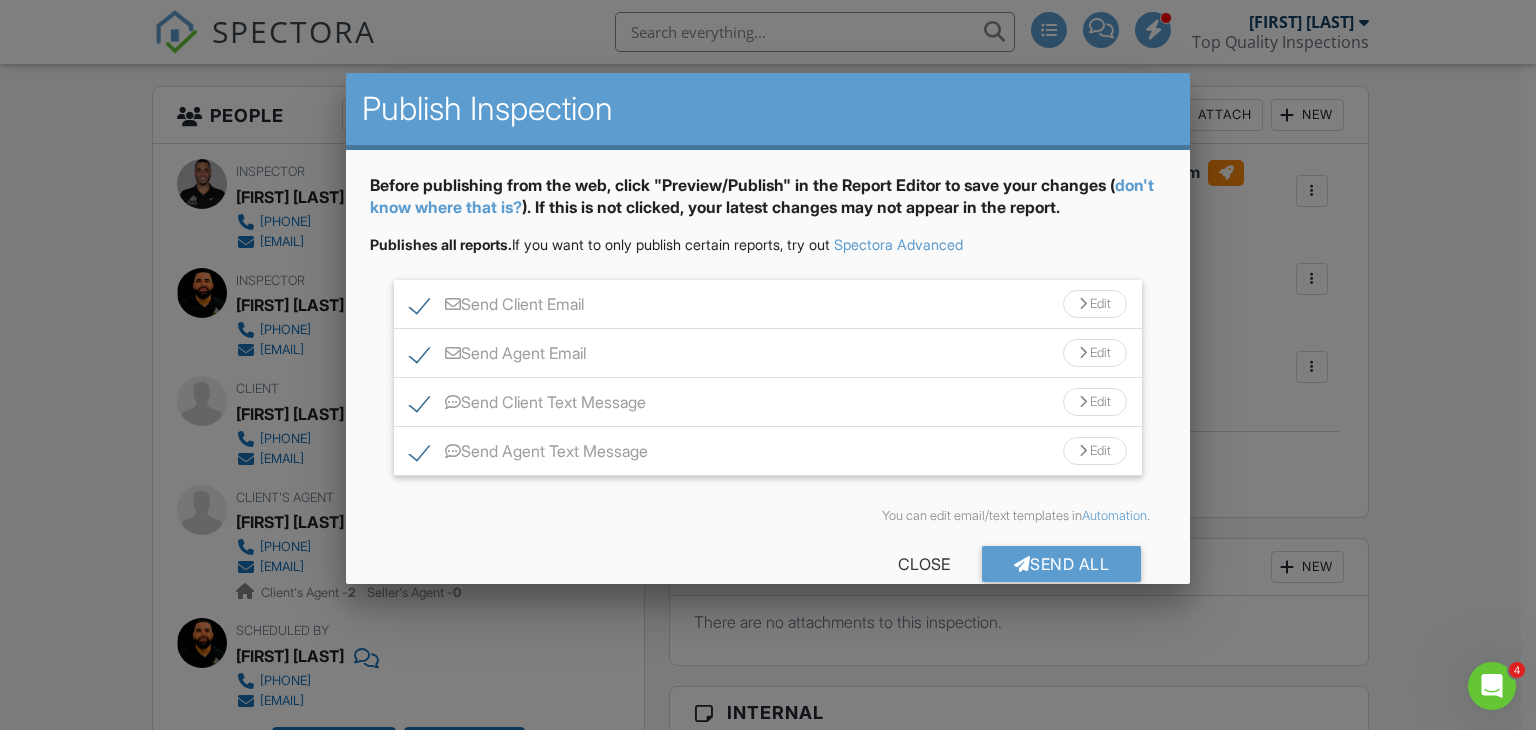 click on "Edit" at bounding box center (1095, 402) 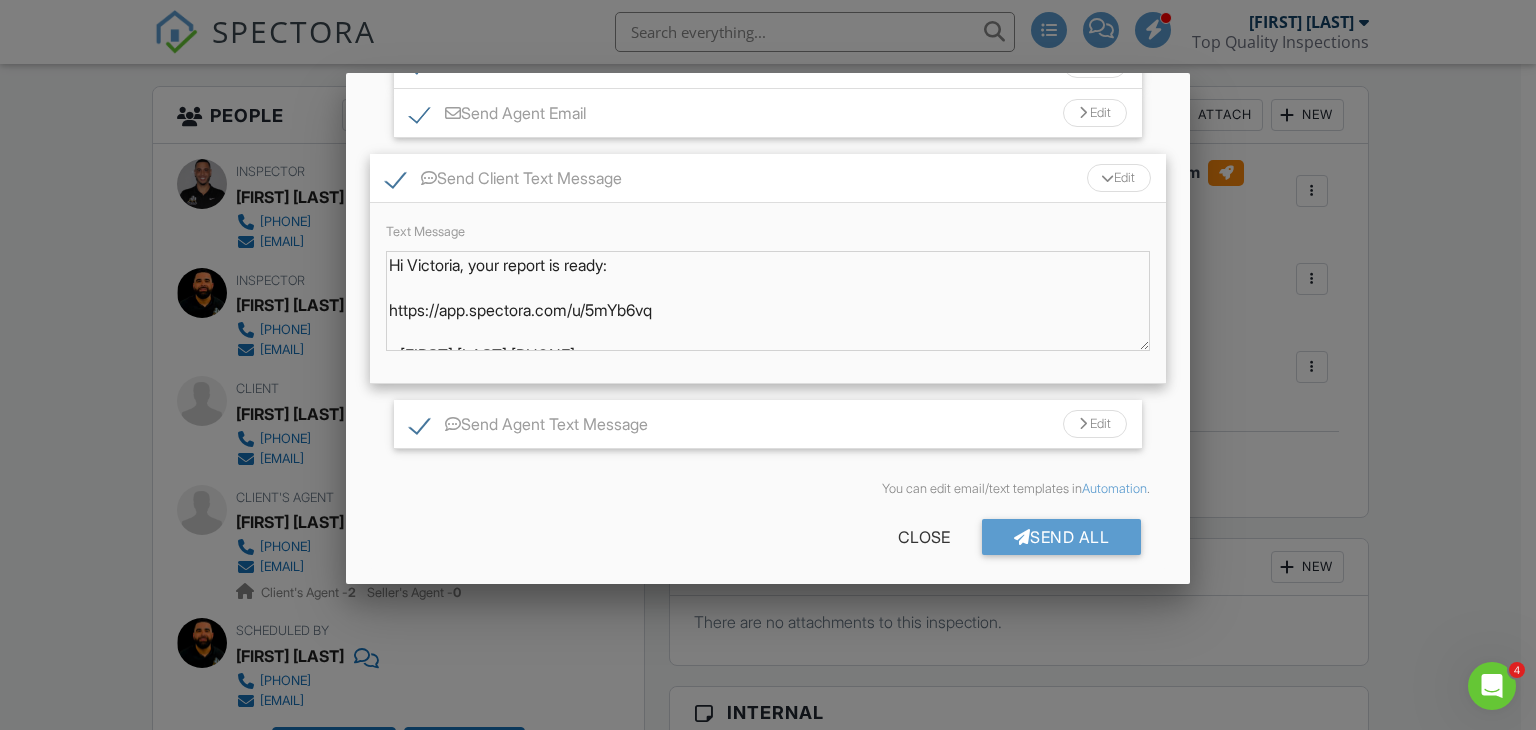 scroll, scrollTop: 248, scrollLeft: 0, axis: vertical 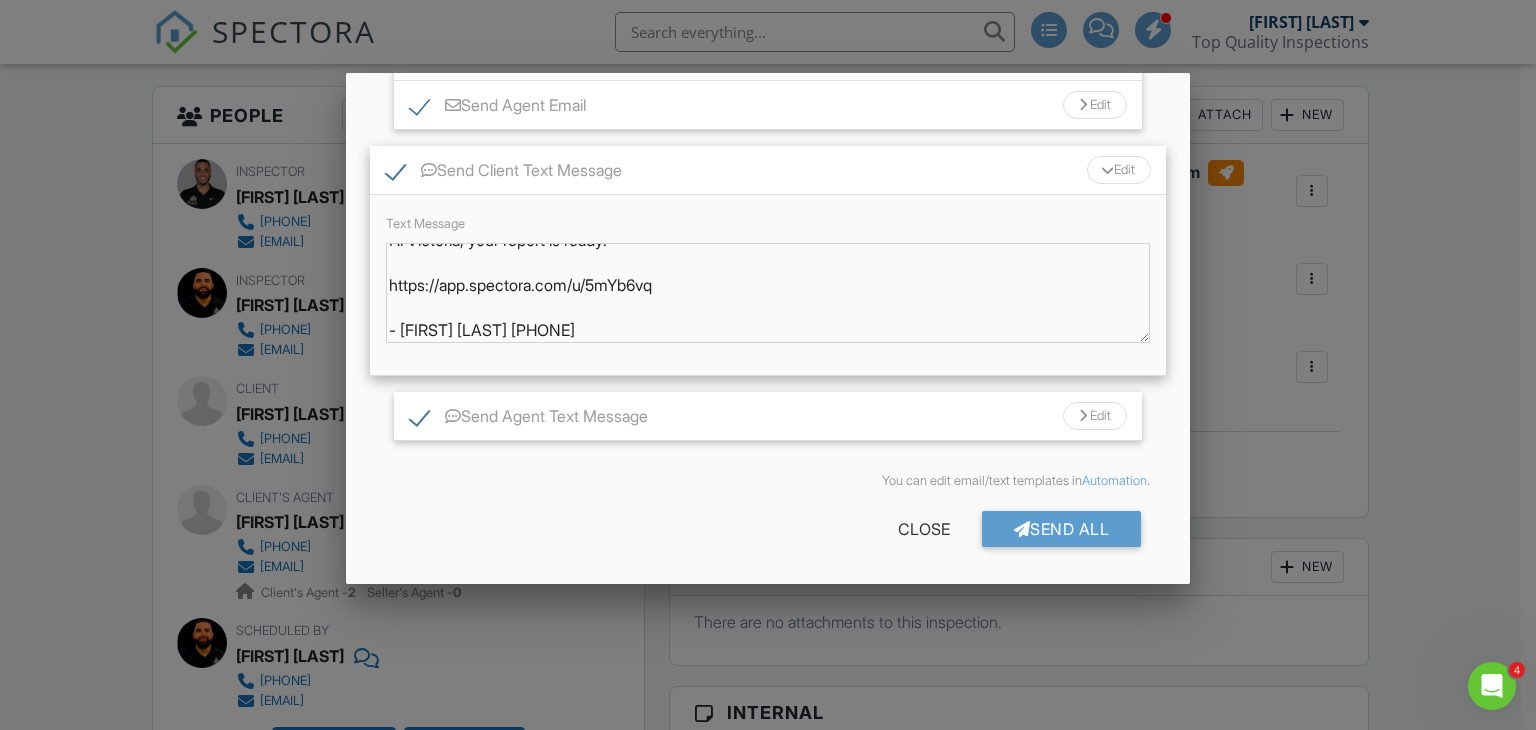 click on "Edit" at bounding box center (1119, 170) 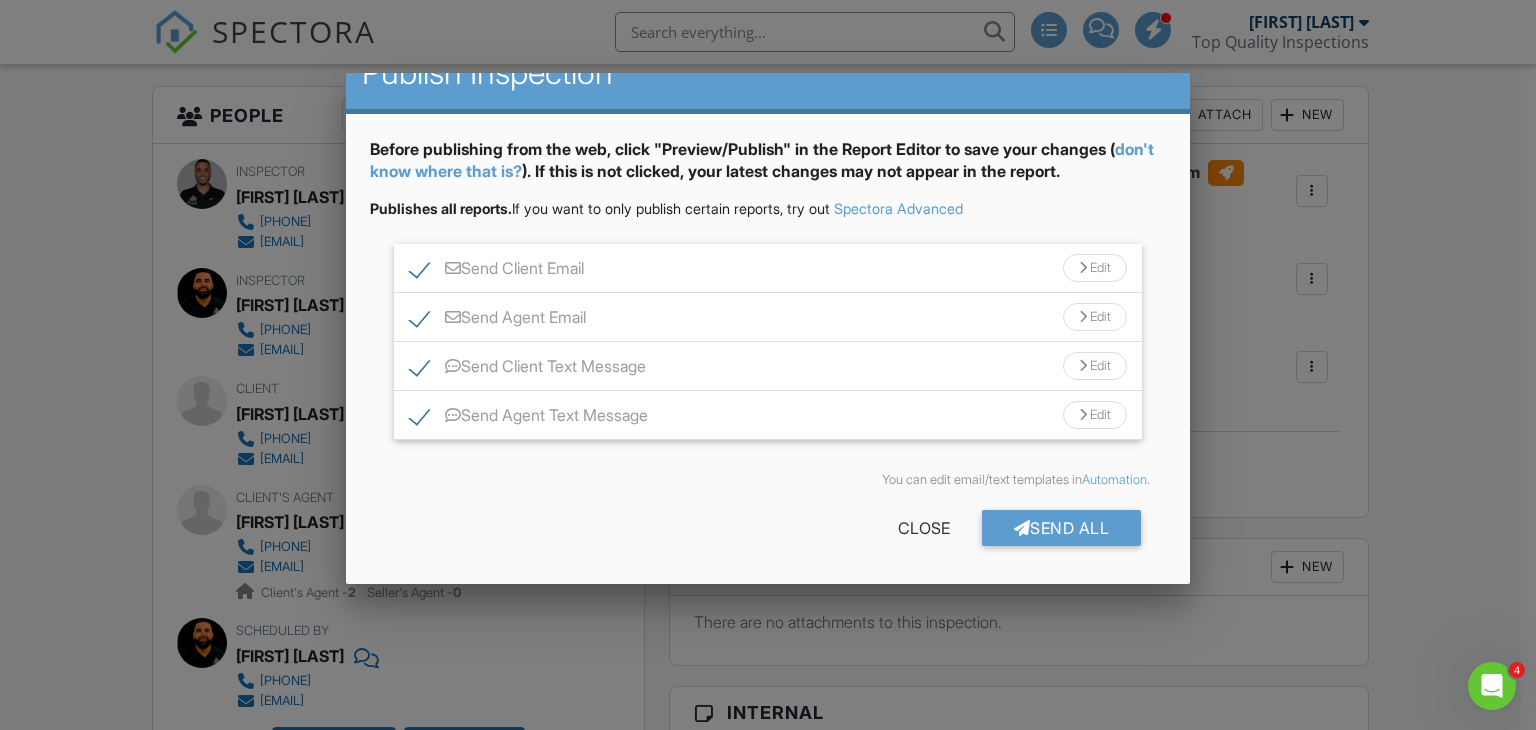 scroll, scrollTop: 35, scrollLeft: 0, axis: vertical 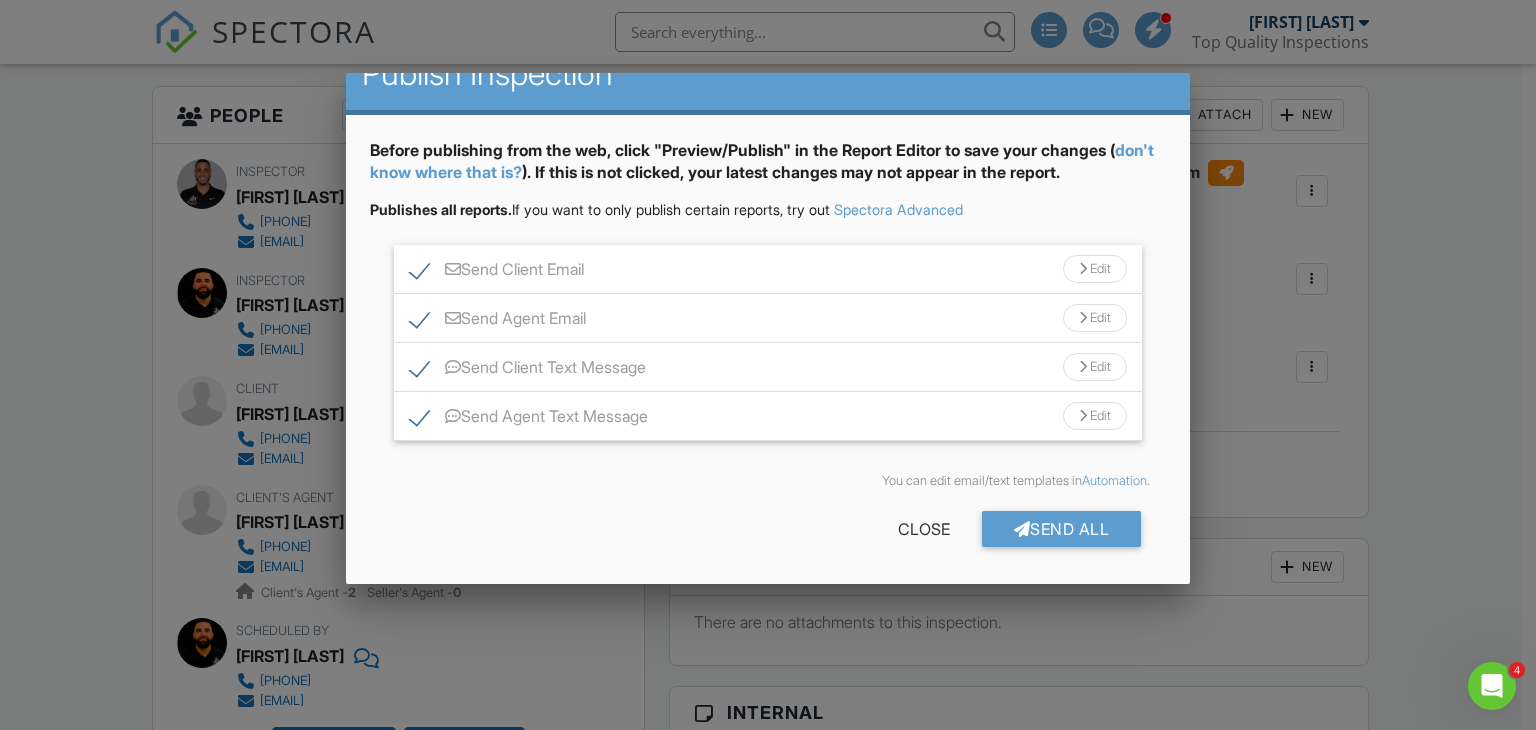 click on "Send Client Text Message" at bounding box center [528, 370] 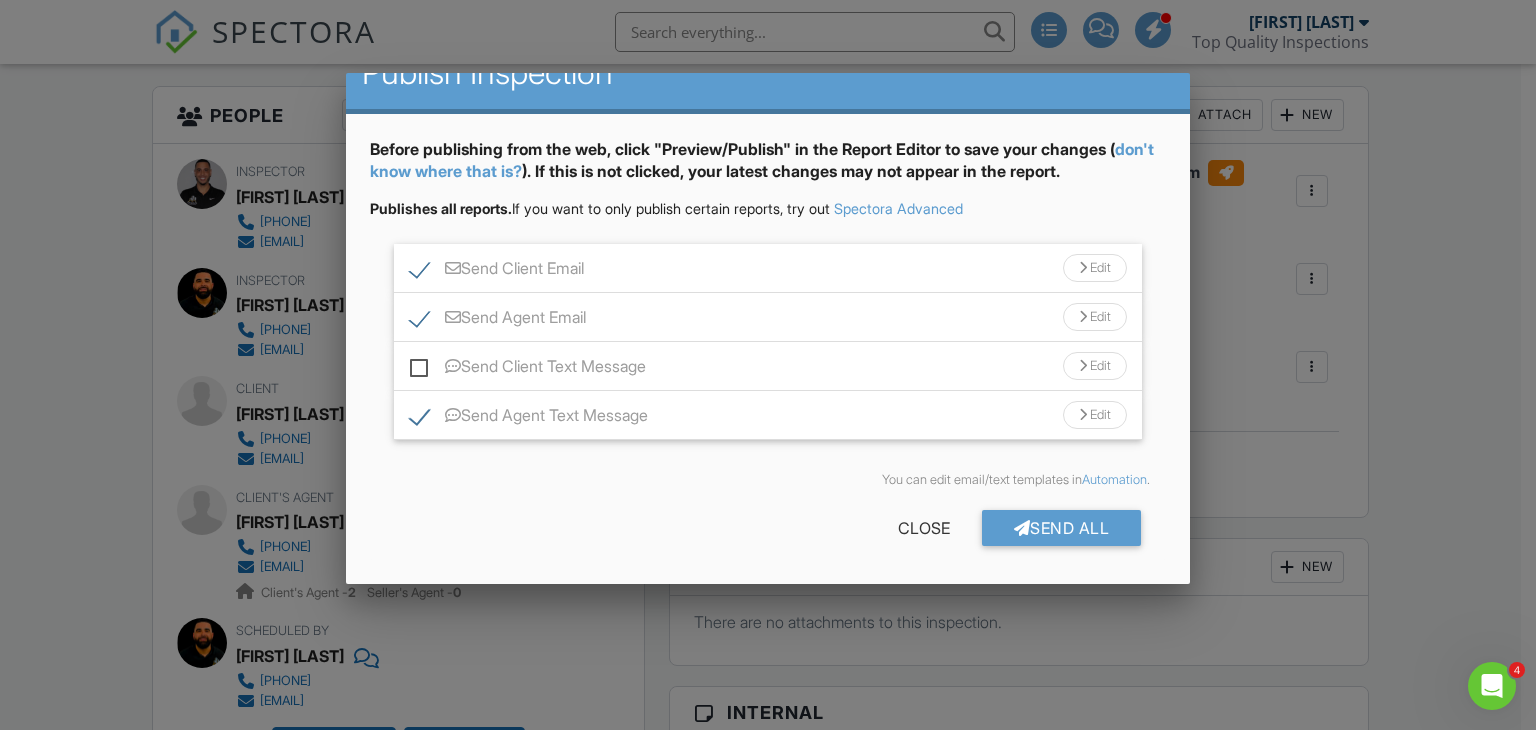 scroll, scrollTop: 35, scrollLeft: 0, axis: vertical 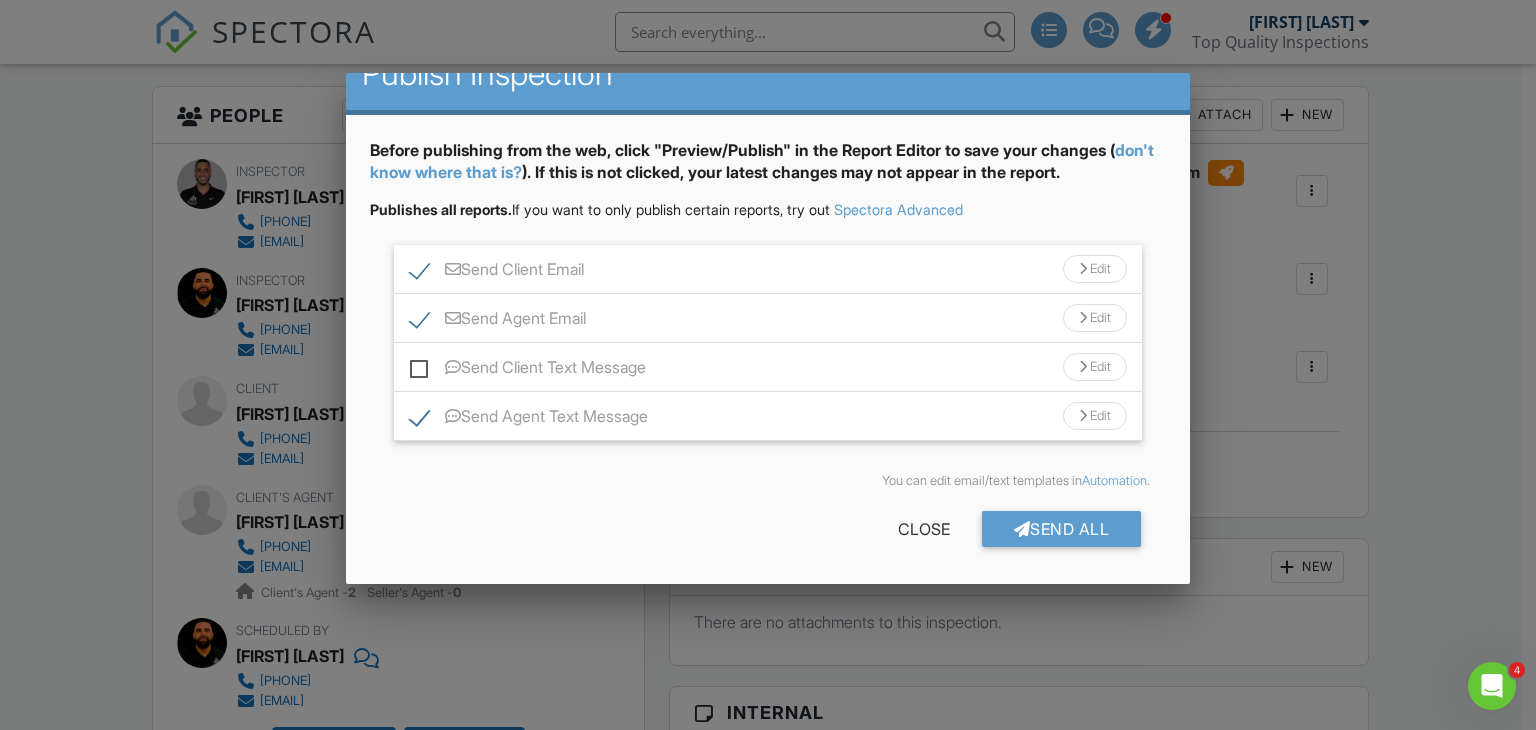 click on "Edit" at bounding box center (1095, 367) 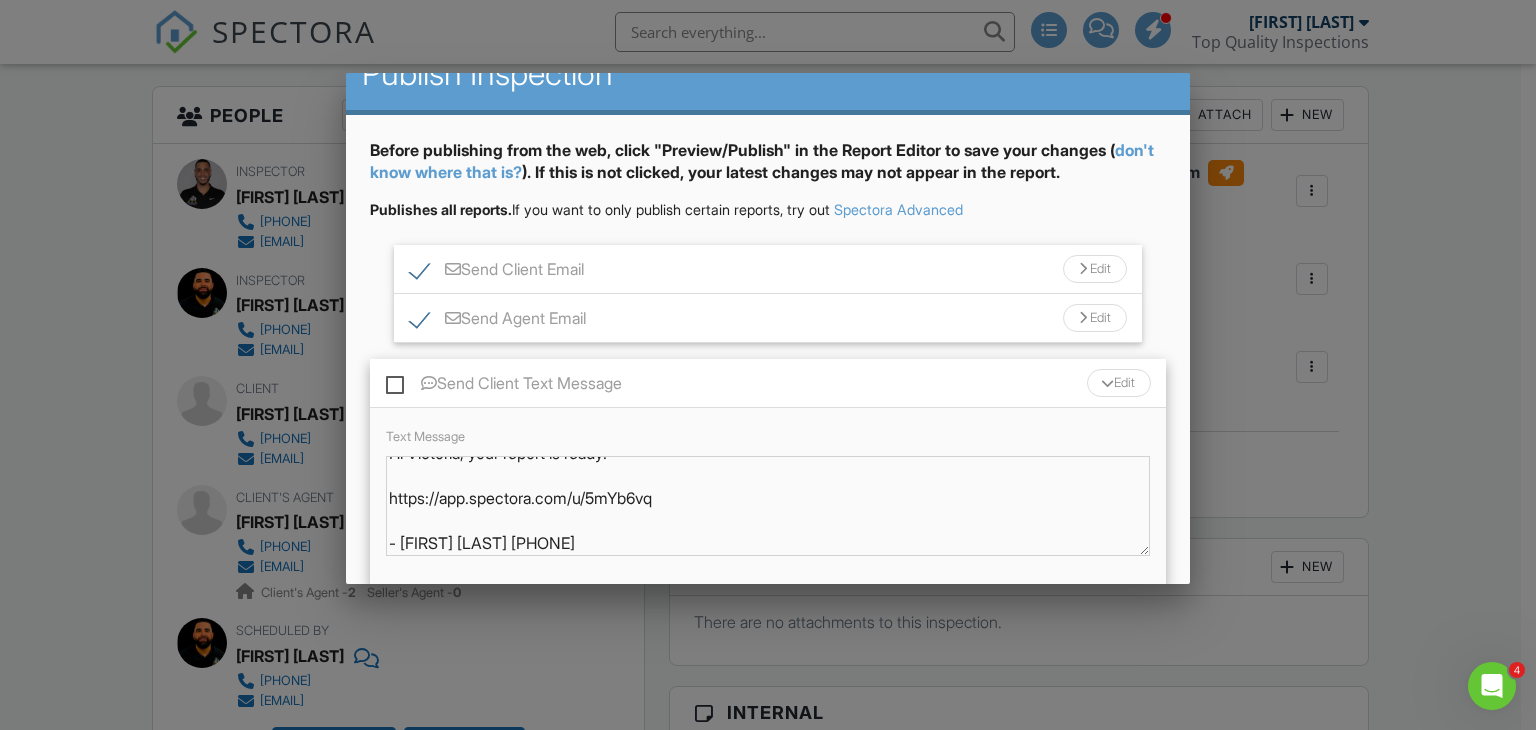 click on "Text Message
Hi Victoria, your report is ready:
https://app.spectora.com/u/5mYb6vq
- Michael Legorburo 3056842291" at bounding box center (768, 498) 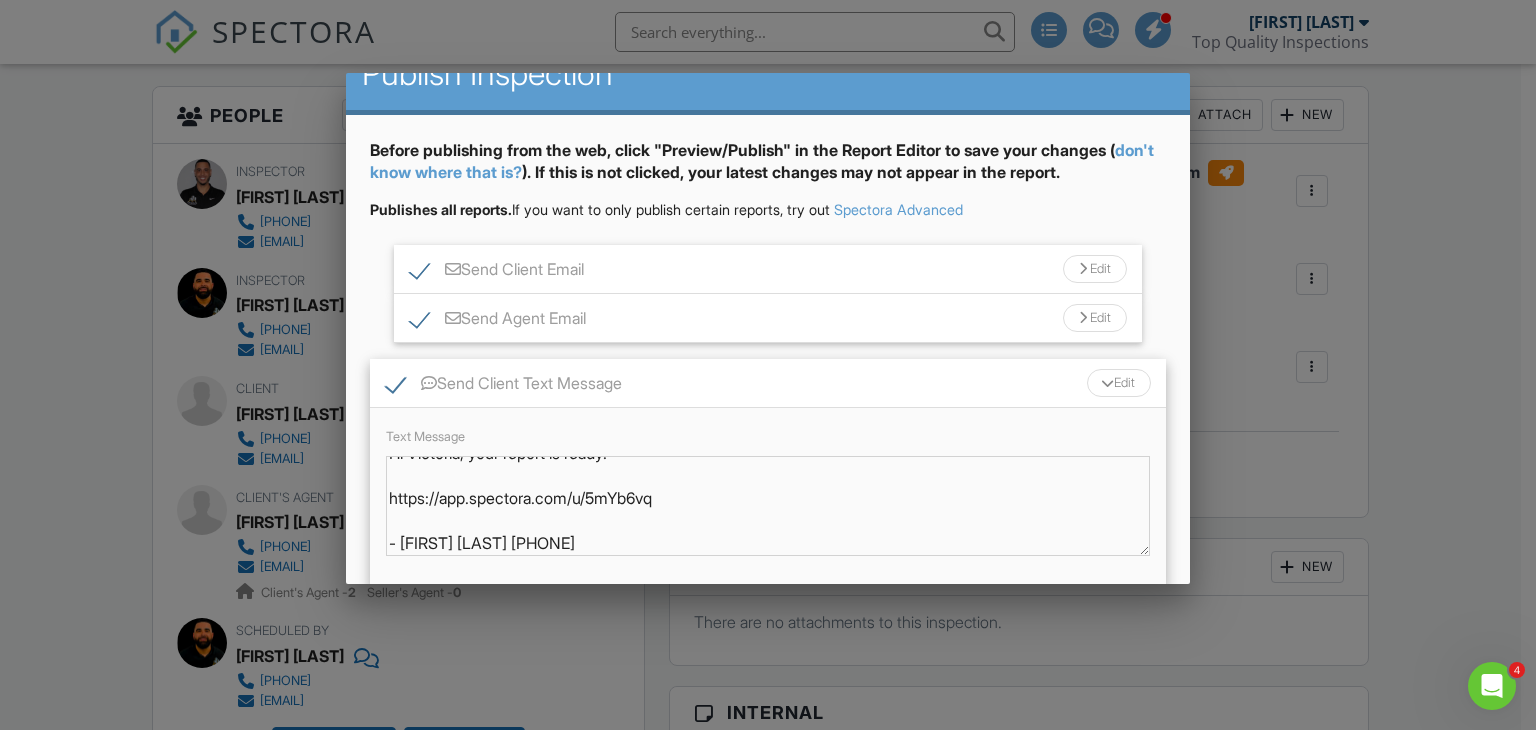 click on "Before publishing from the web, click "Preview/Publish" in the Report Editor to save your changes ( don't know where that is? ). If this is not clicked, your latest changes may not appear in the report.
Publishes all reports.
If you want to only publish certain reports, try out
Spectora Advanced
Send Client Email
Edit
Subject Line
Your Home Inspection Report
Email body (your header and footer will be around the text):
Inline Style XLarge Large Normal Small Light Small/Light Bold Italic Underline Colors Ordered List Unordered List Align Align Left Align Center Align Right Align Justify Insert Link Insert Image Insert Video Insert Table Code View Clear Formatting Hi Victoria, Your inspection report is ready! View it here: View Report Here's a few tips for reading your home inspection report. Let me know if you have any questions. Thank you!
Send Agent Email
Edit
Subject Line
Report Ready
Inline Style XLarge Large Normal Small" at bounding box center [768, 456] 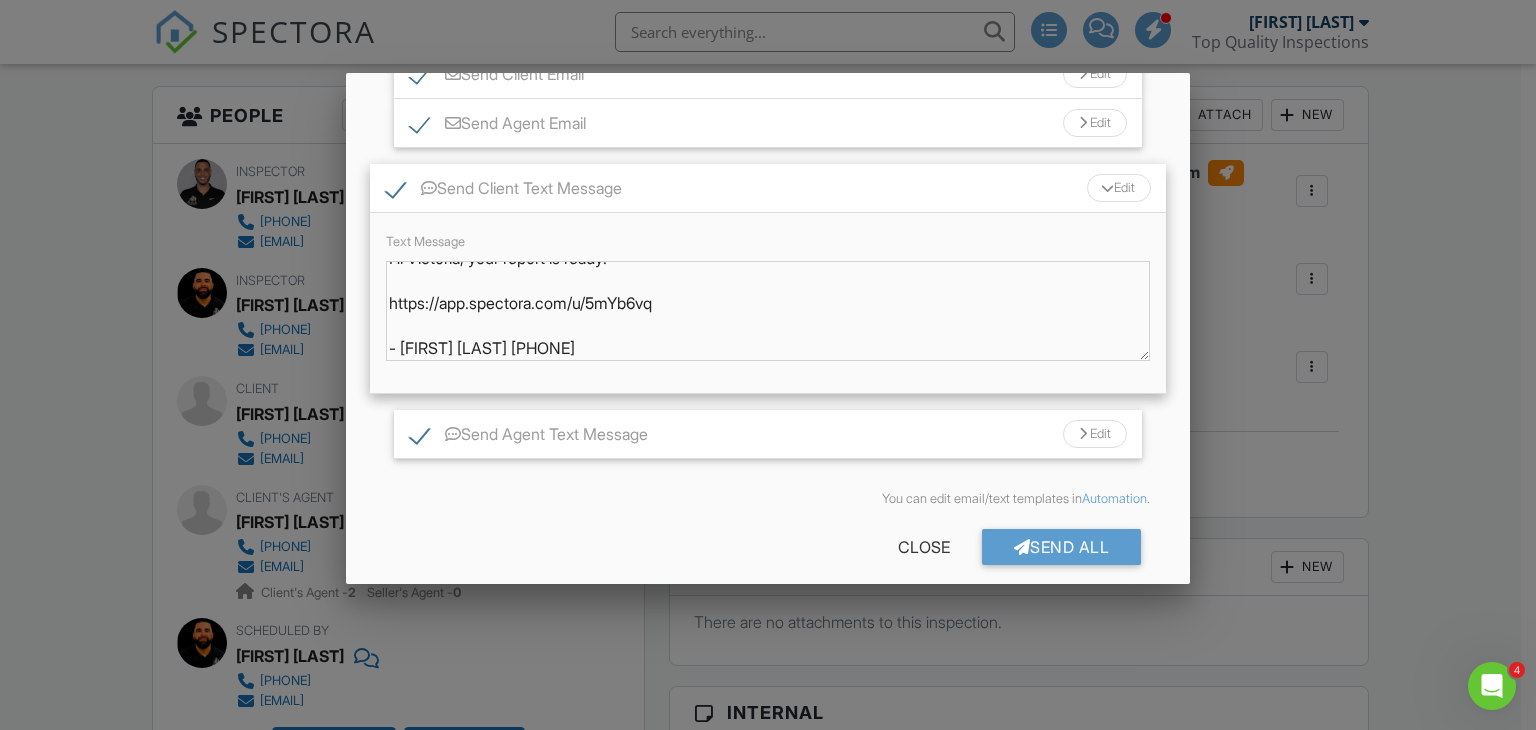 scroll, scrollTop: 248, scrollLeft: 0, axis: vertical 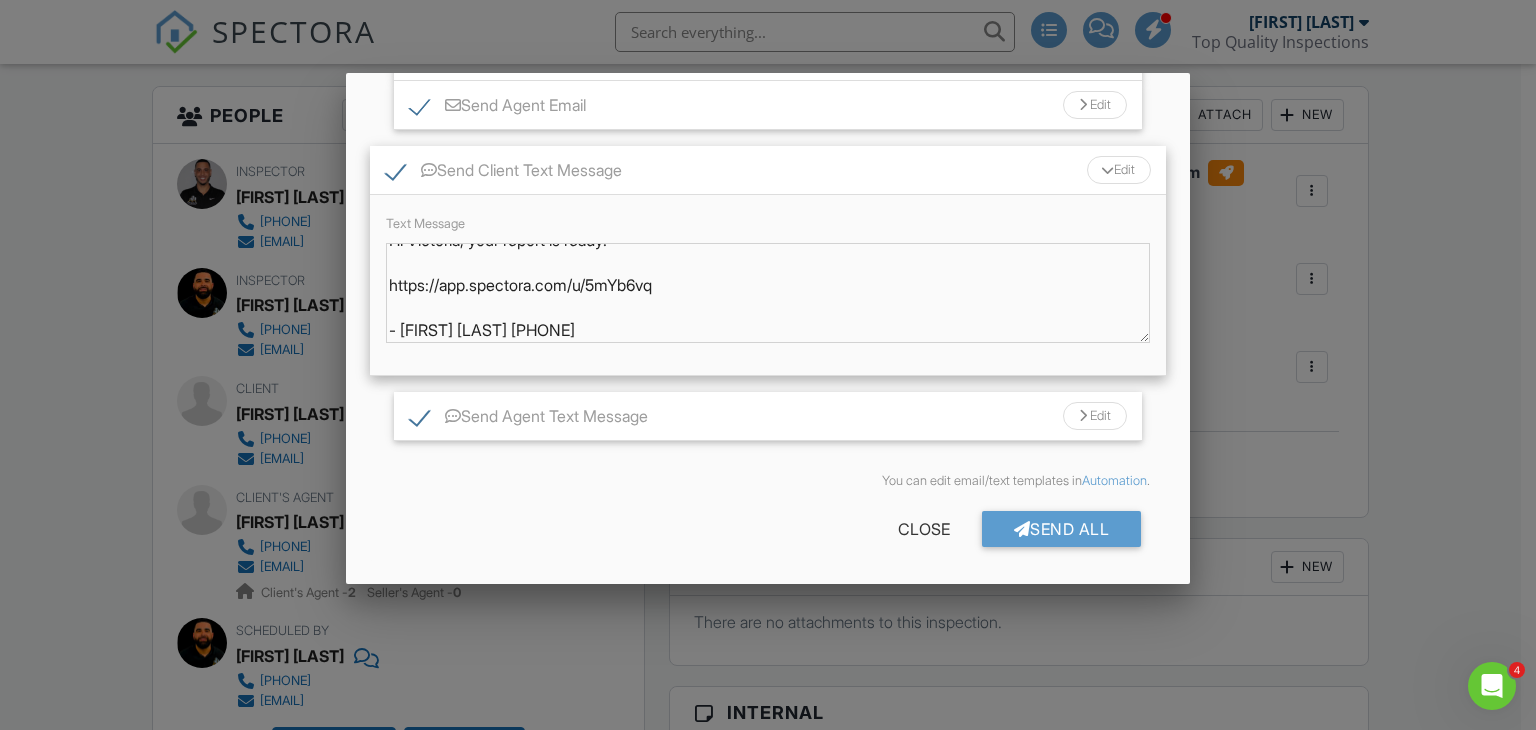 click on "Edit" at bounding box center [1119, 170] 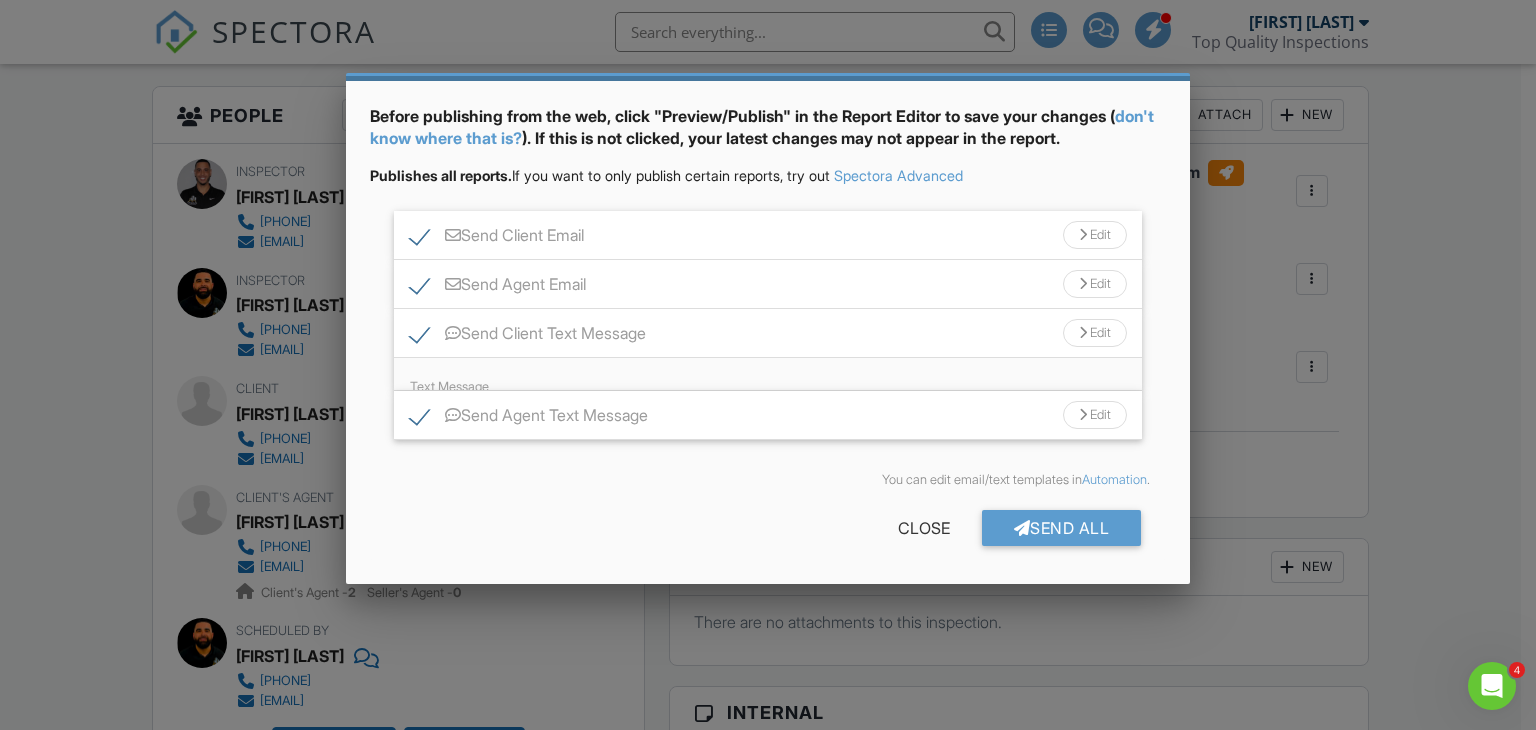 scroll, scrollTop: 35, scrollLeft: 0, axis: vertical 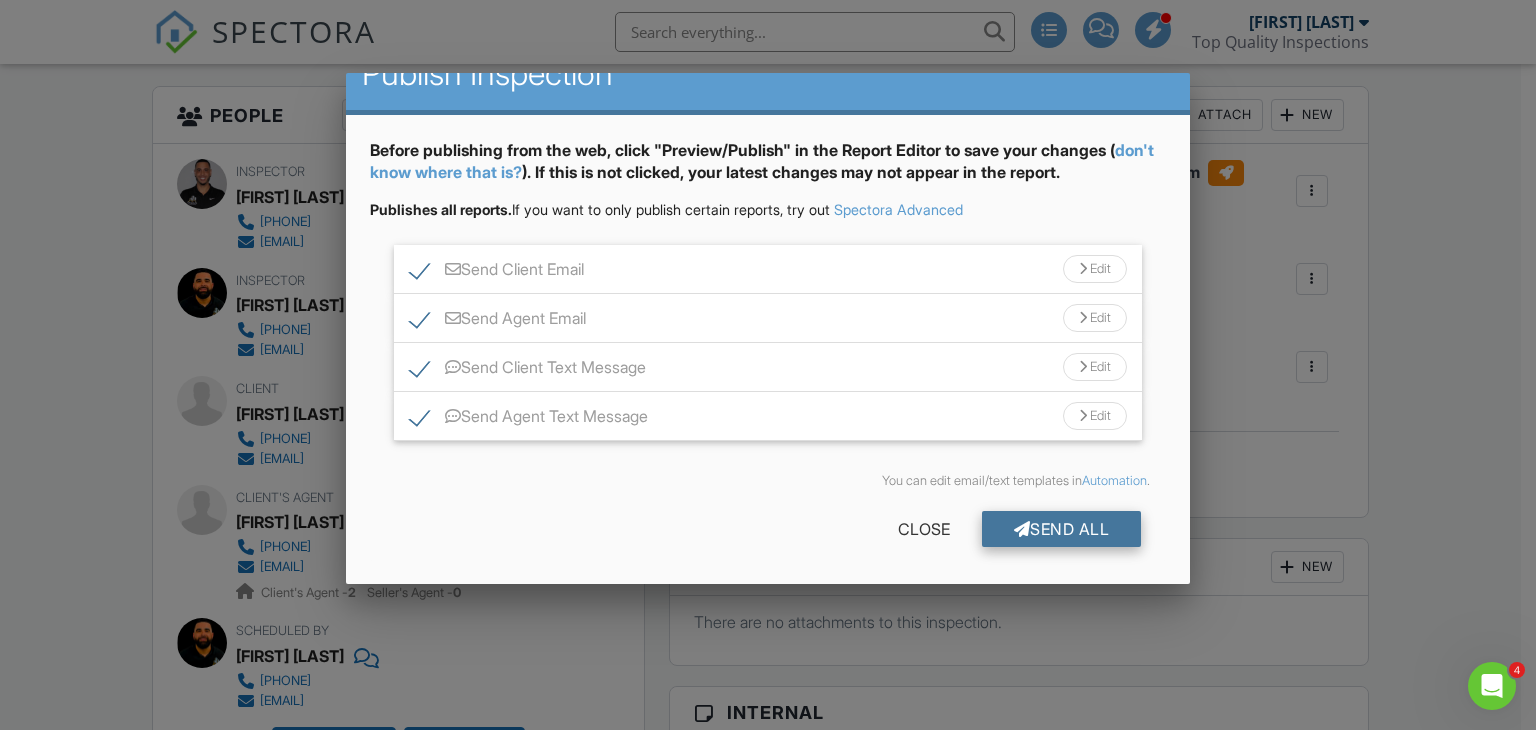 click on "Send All" at bounding box center (1062, 529) 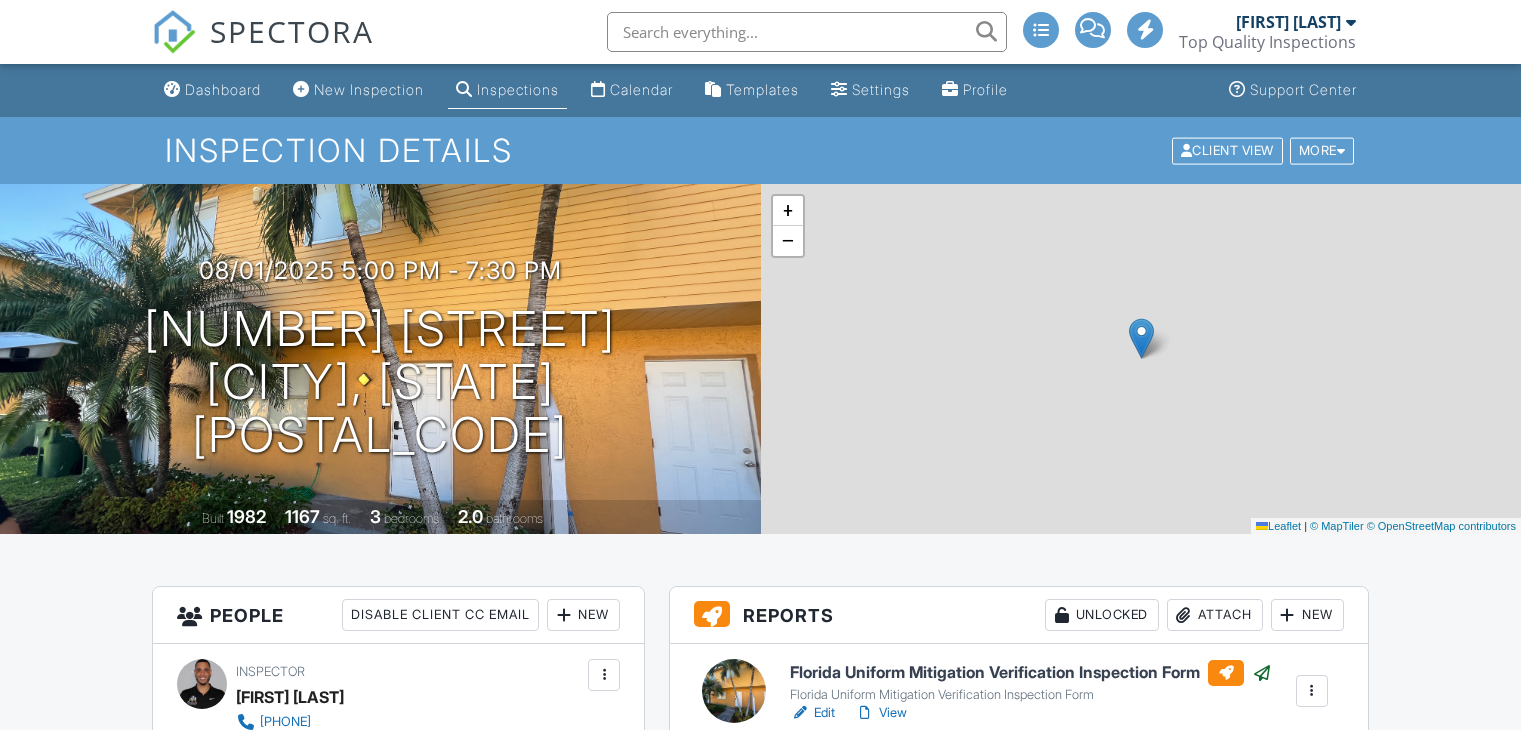 scroll, scrollTop: 500, scrollLeft: 0, axis: vertical 